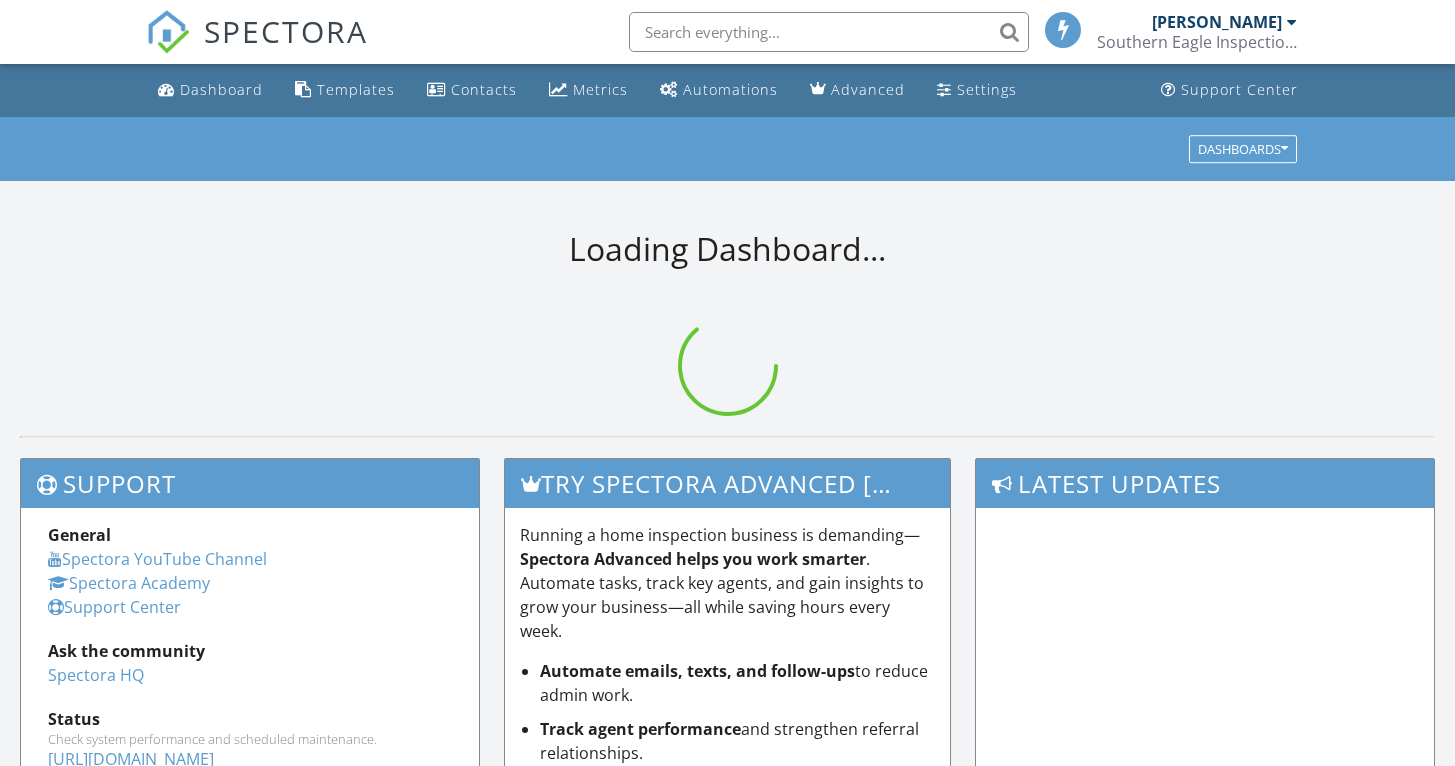 scroll, scrollTop: 0, scrollLeft: 0, axis: both 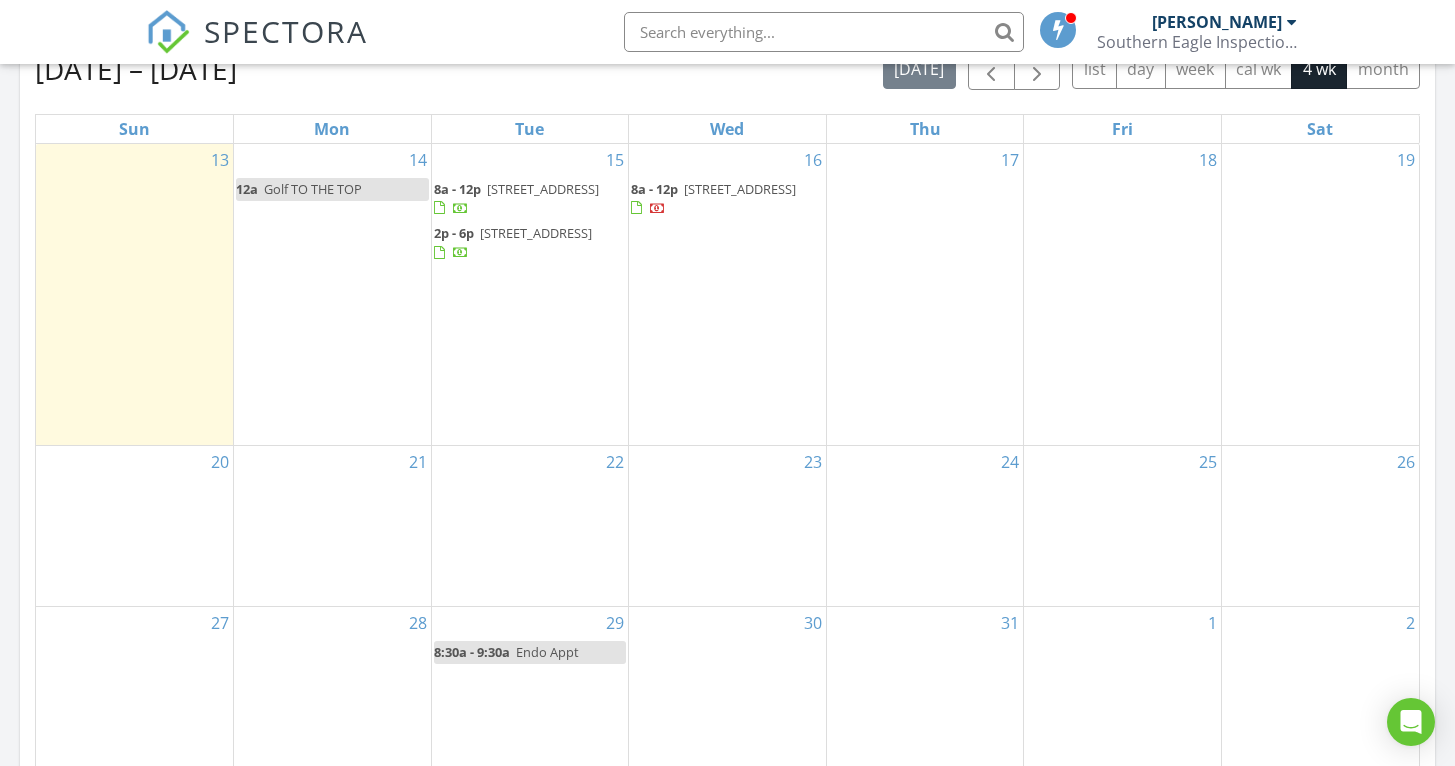 drag, startPoint x: 1459, startPoint y: 49, endPoint x: 1435, endPoint y: 288, distance: 240.202 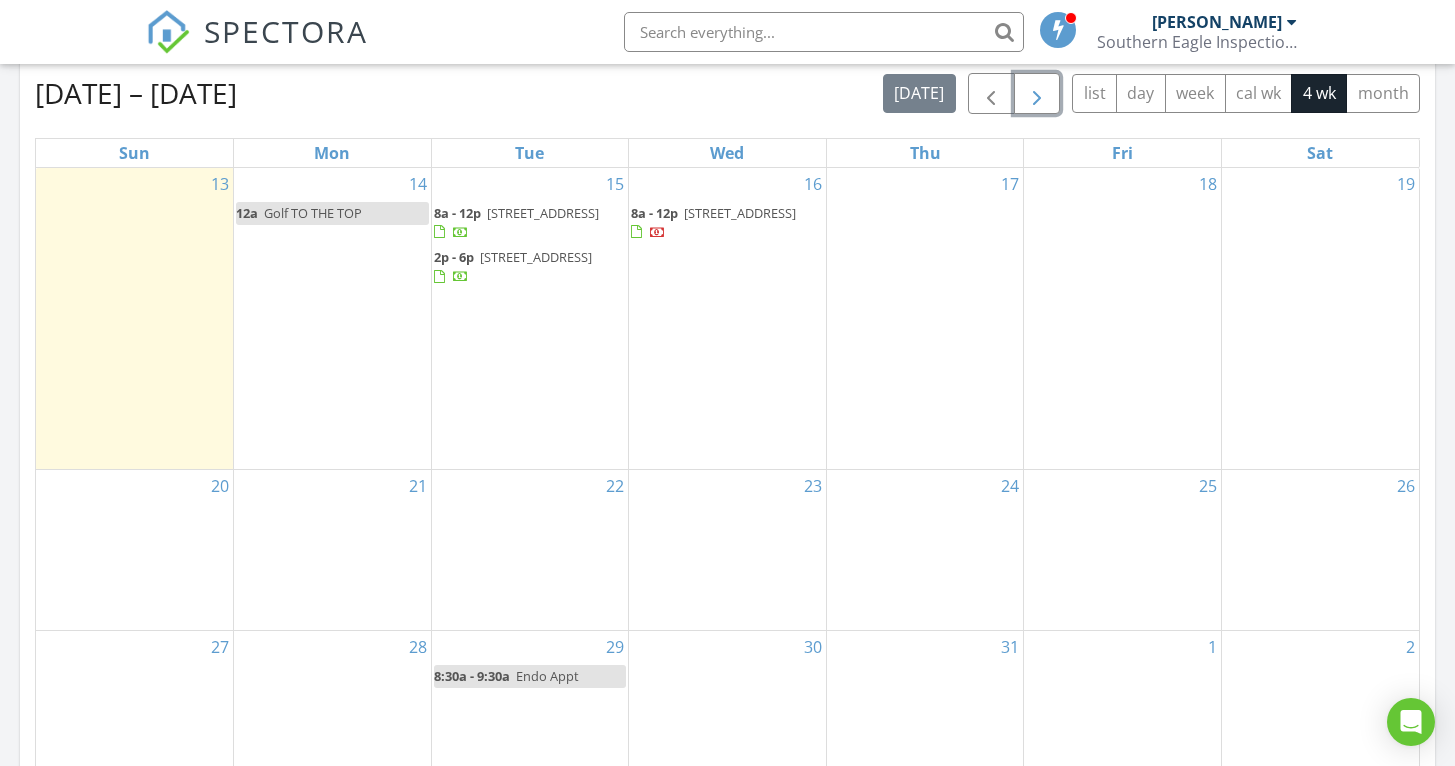 click at bounding box center [1037, 93] 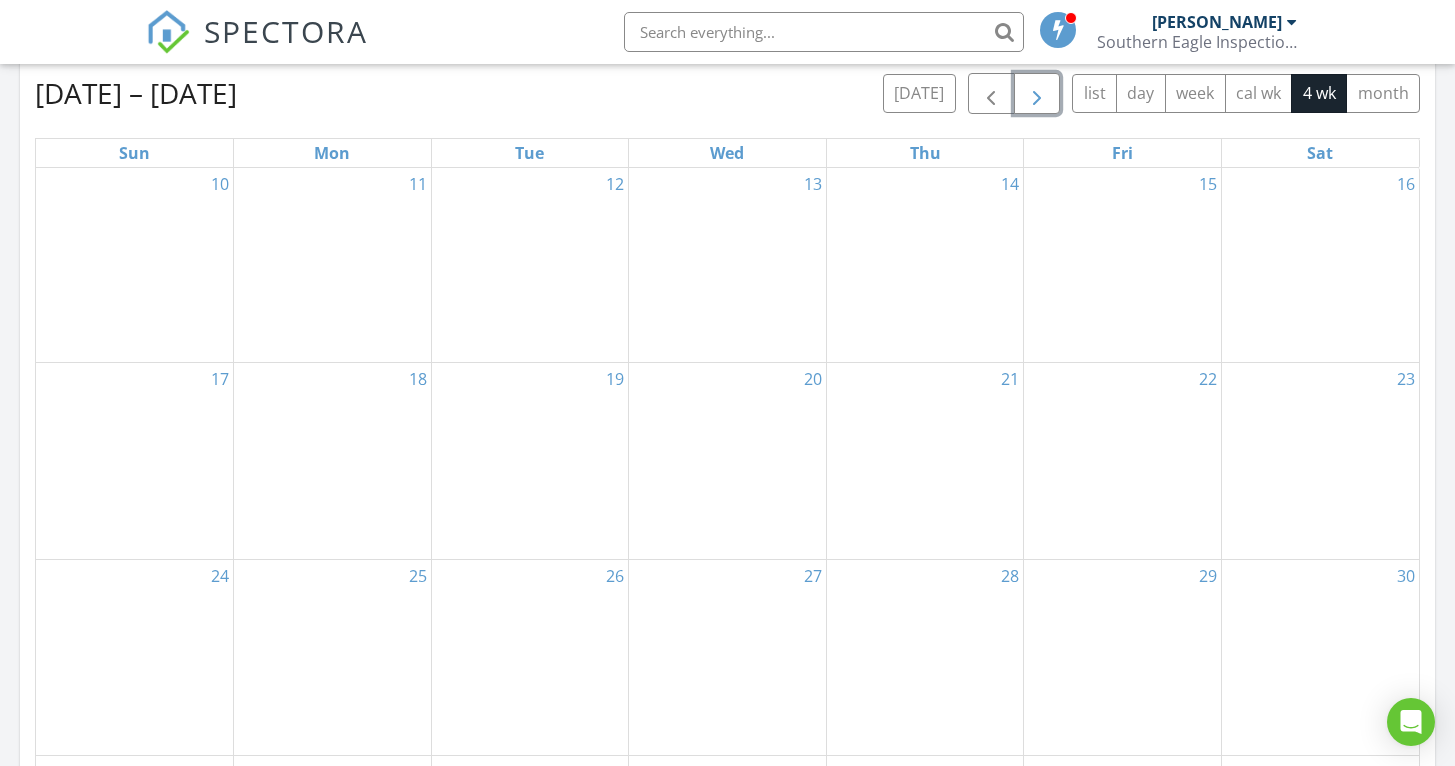 click at bounding box center (1037, 93) 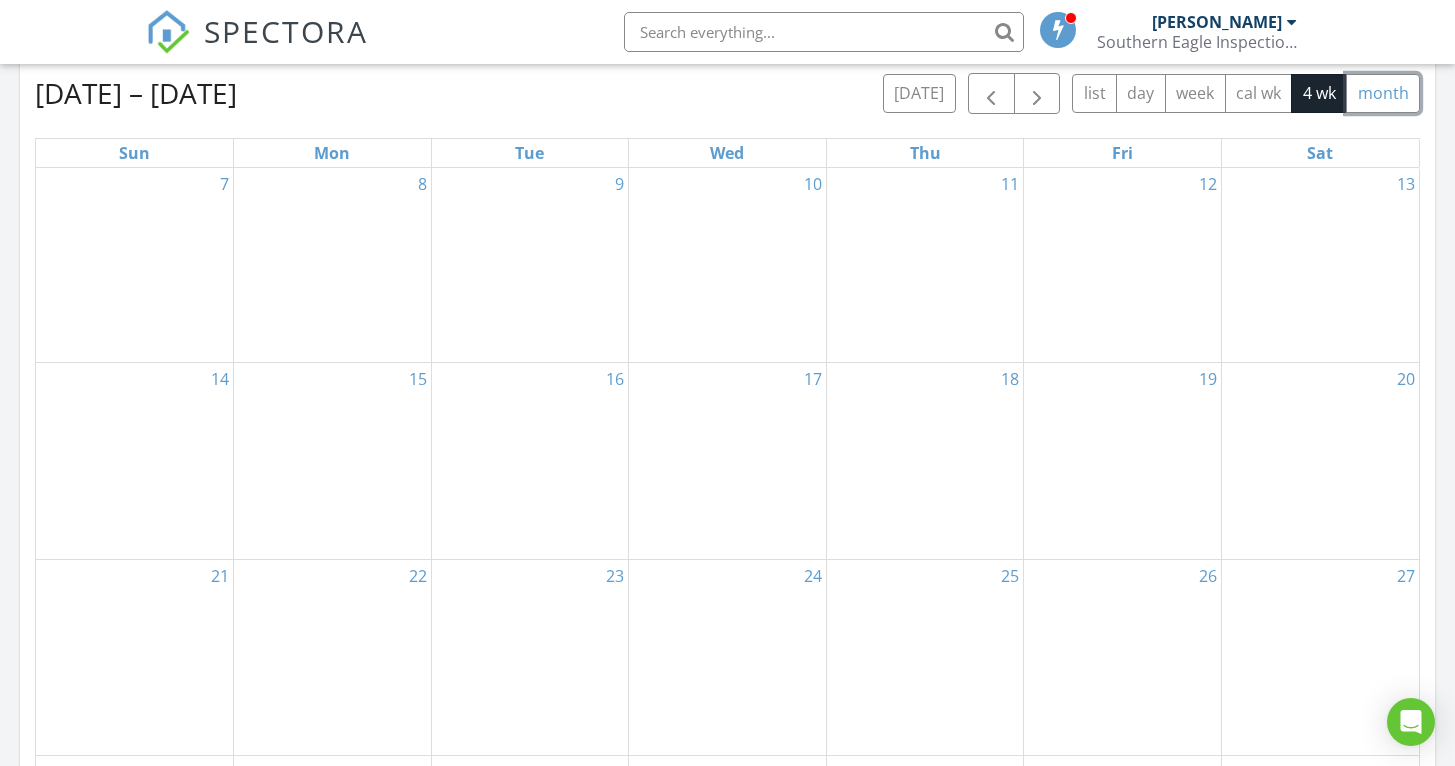 click on "month" at bounding box center (1383, 93) 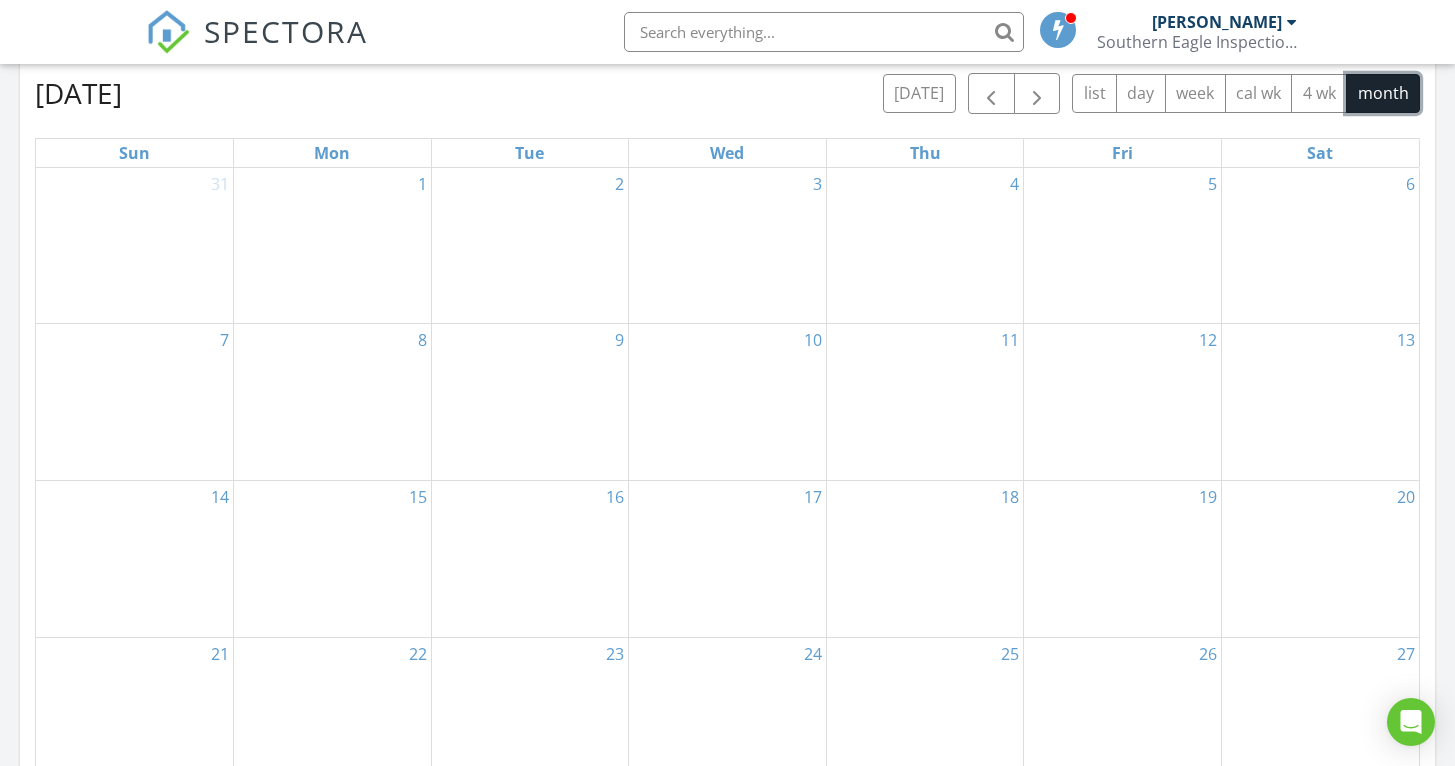 click on "8" at bounding box center (332, 402) 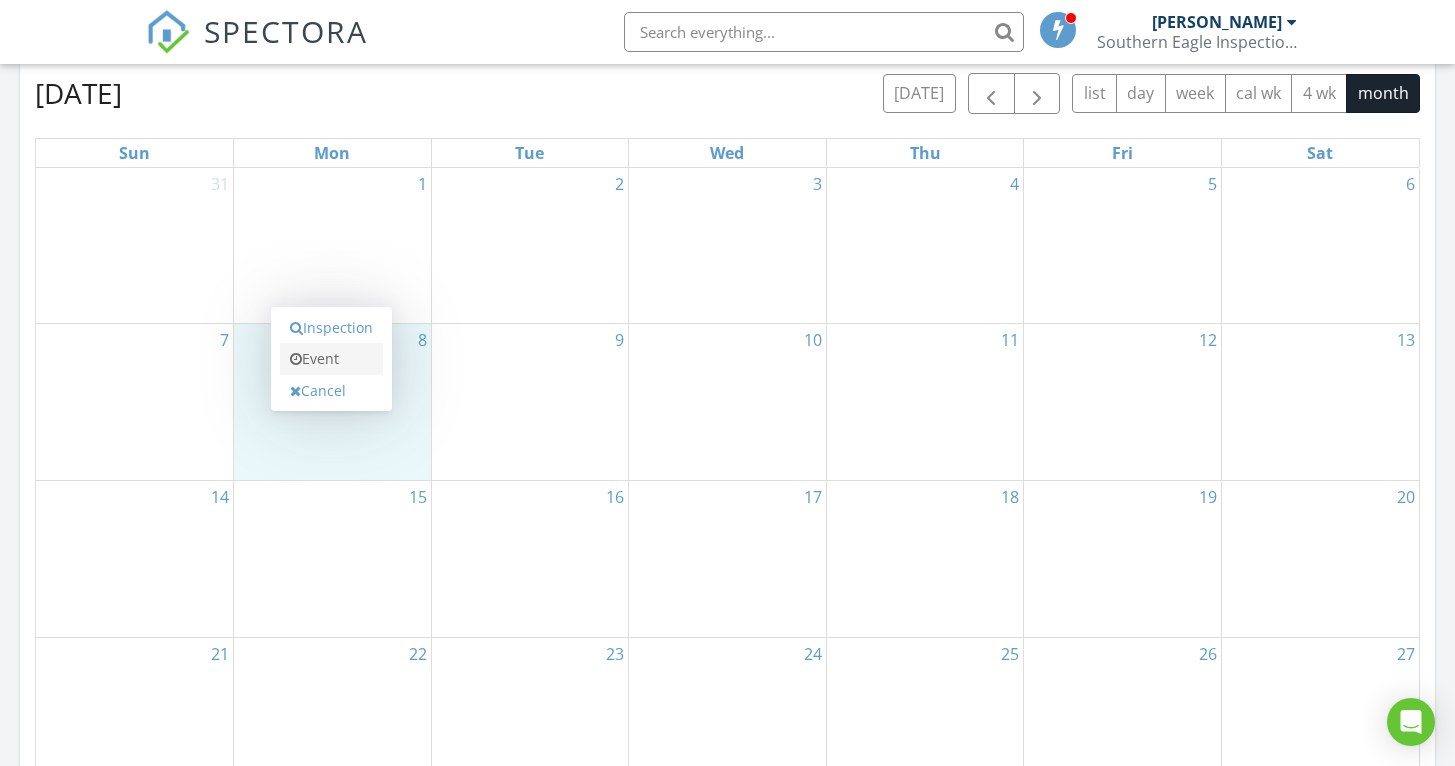 click on "Event" at bounding box center (331, 359) 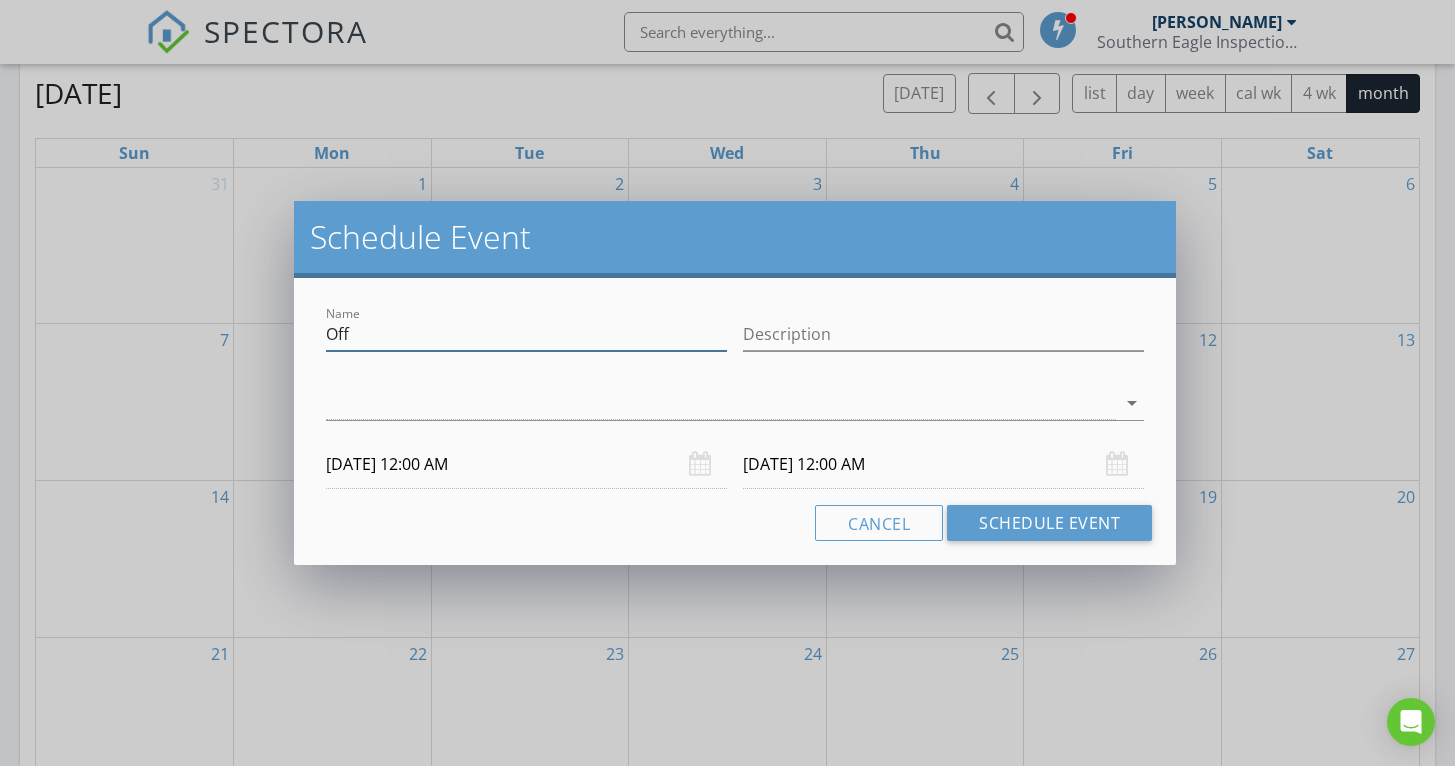 click on "Off" at bounding box center [526, 334] 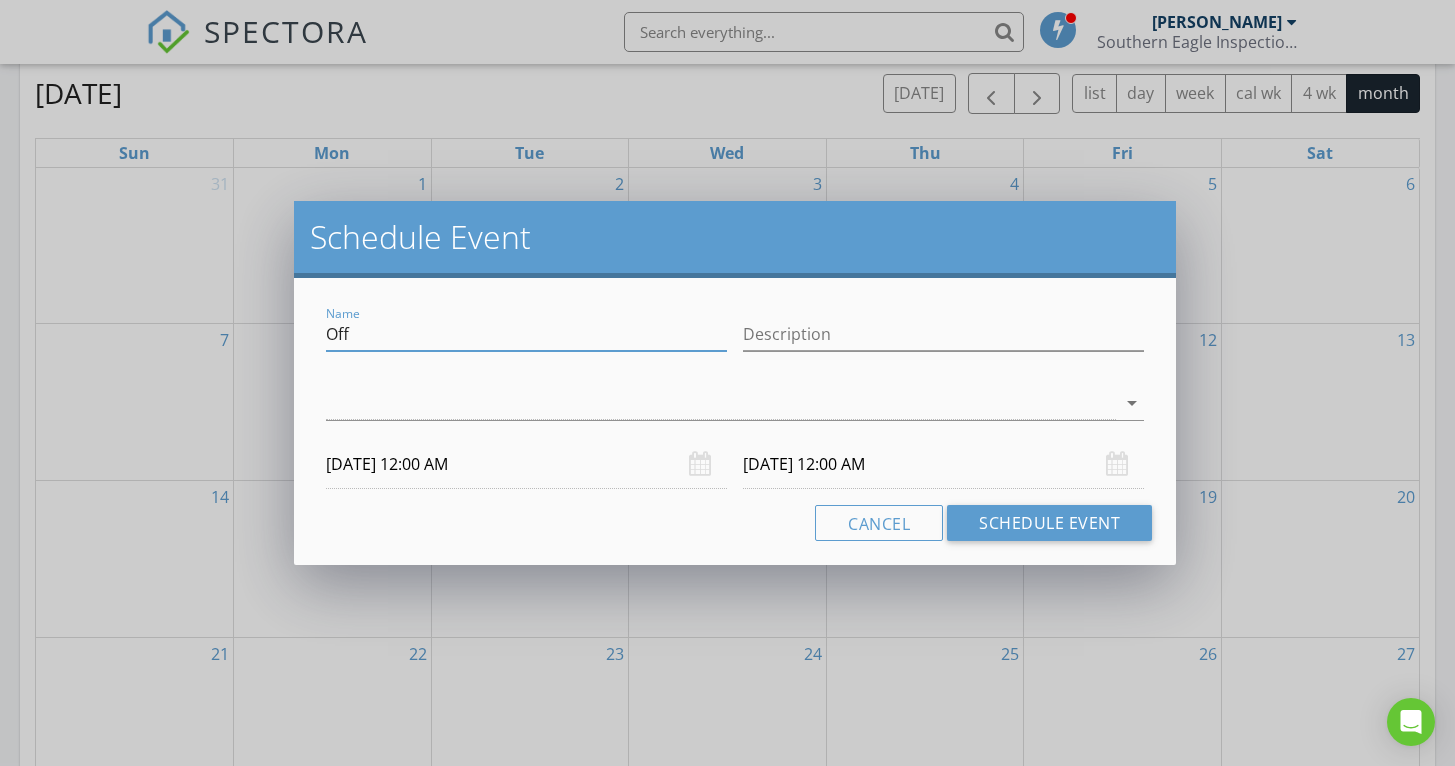 click on "Off" at bounding box center [526, 334] 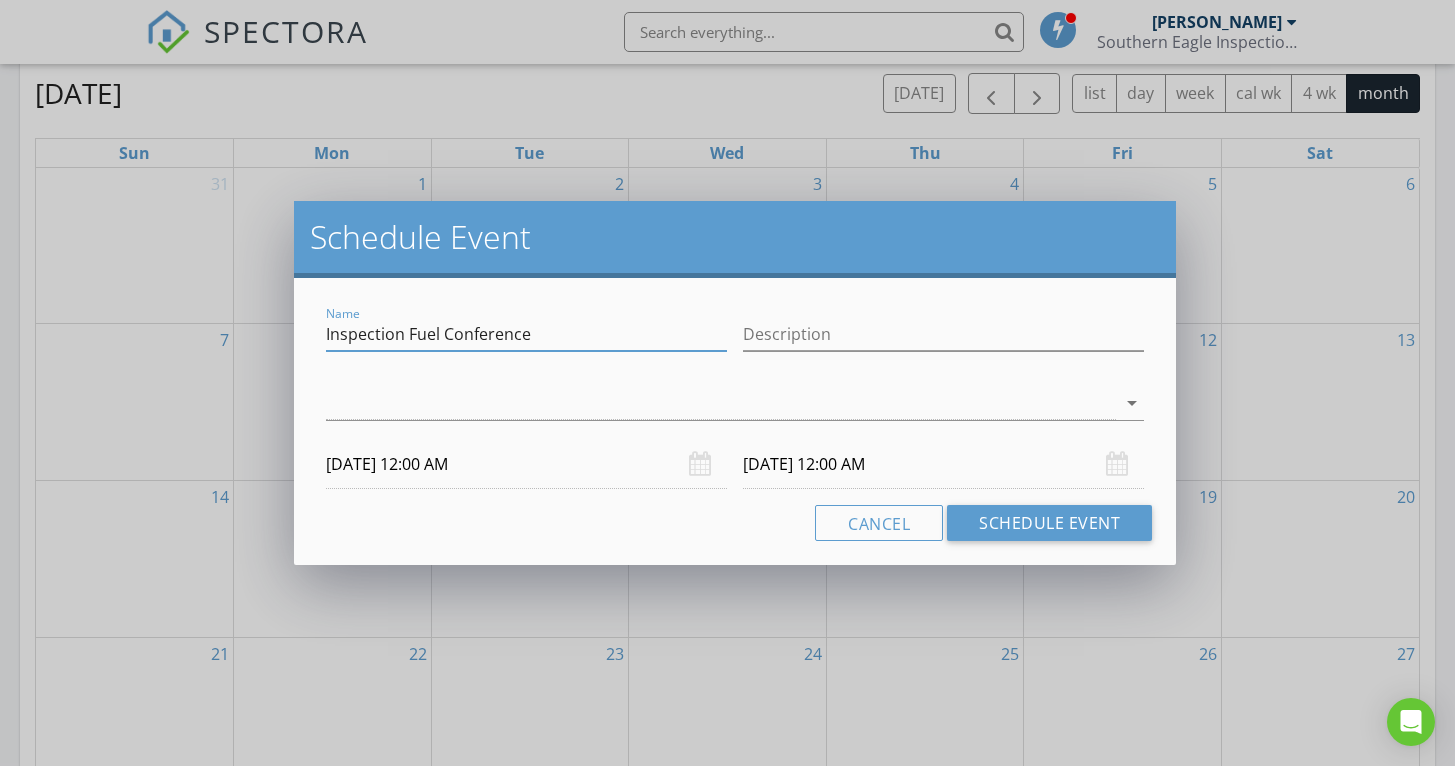 type on "Inspection Fuel Conference" 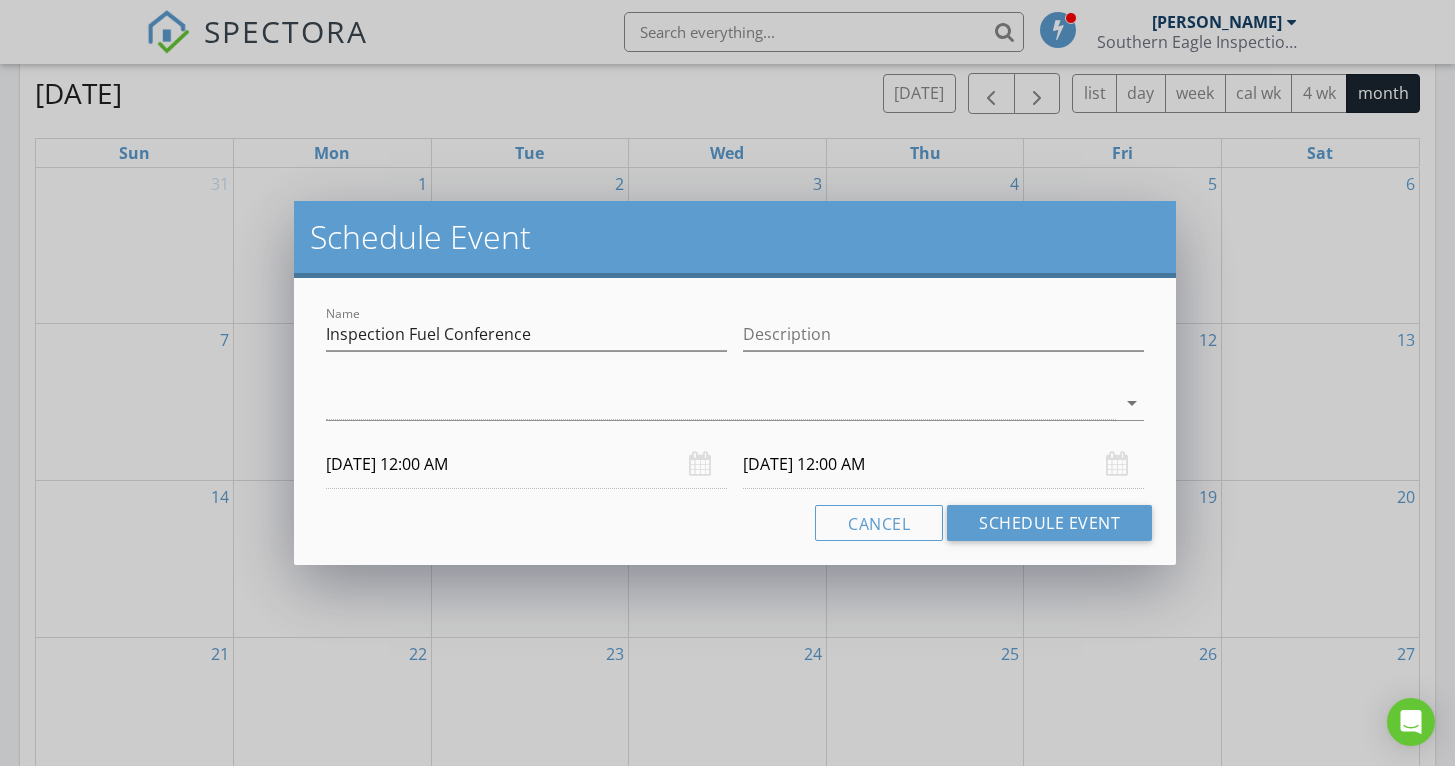 click on "[DATE] 12:00 AM" at bounding box center [526, 464] 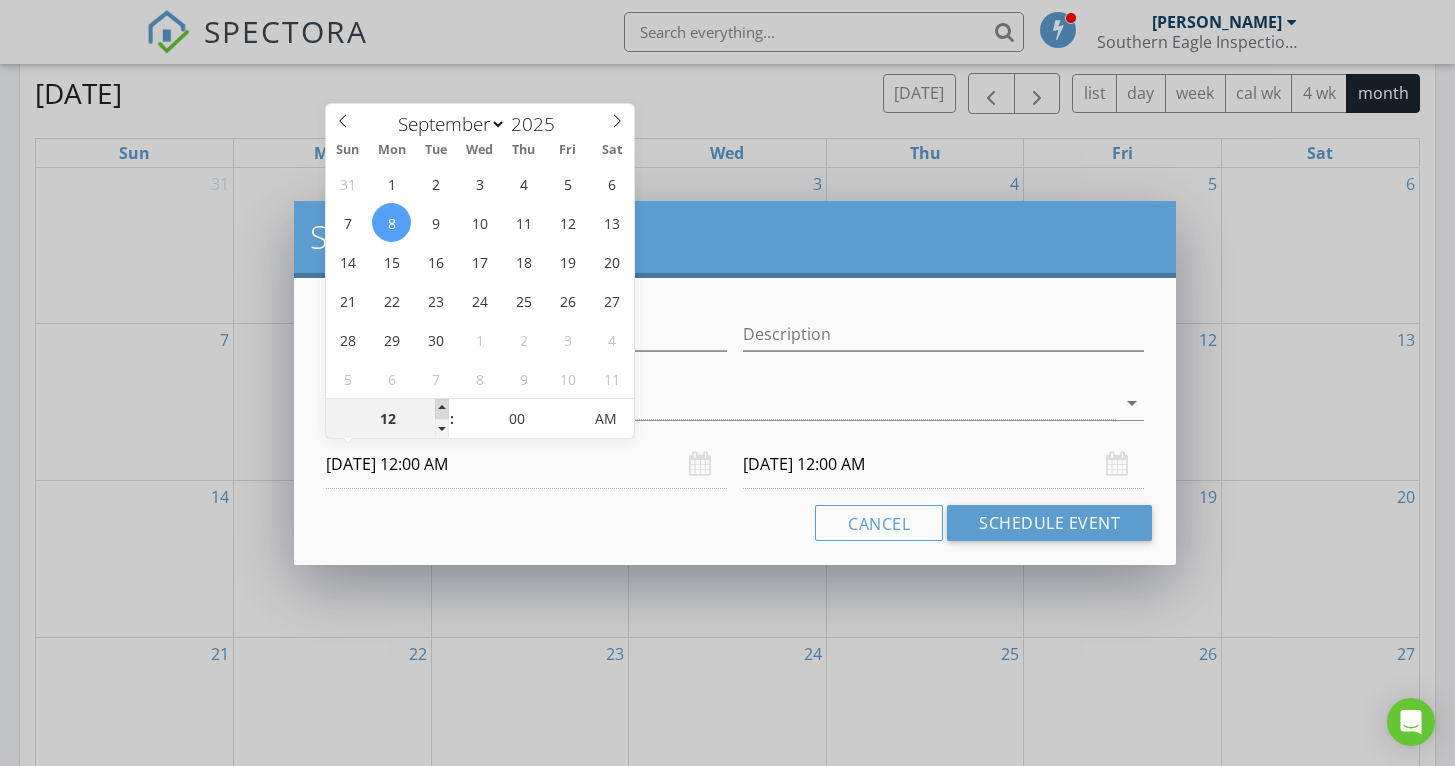 type on "01" 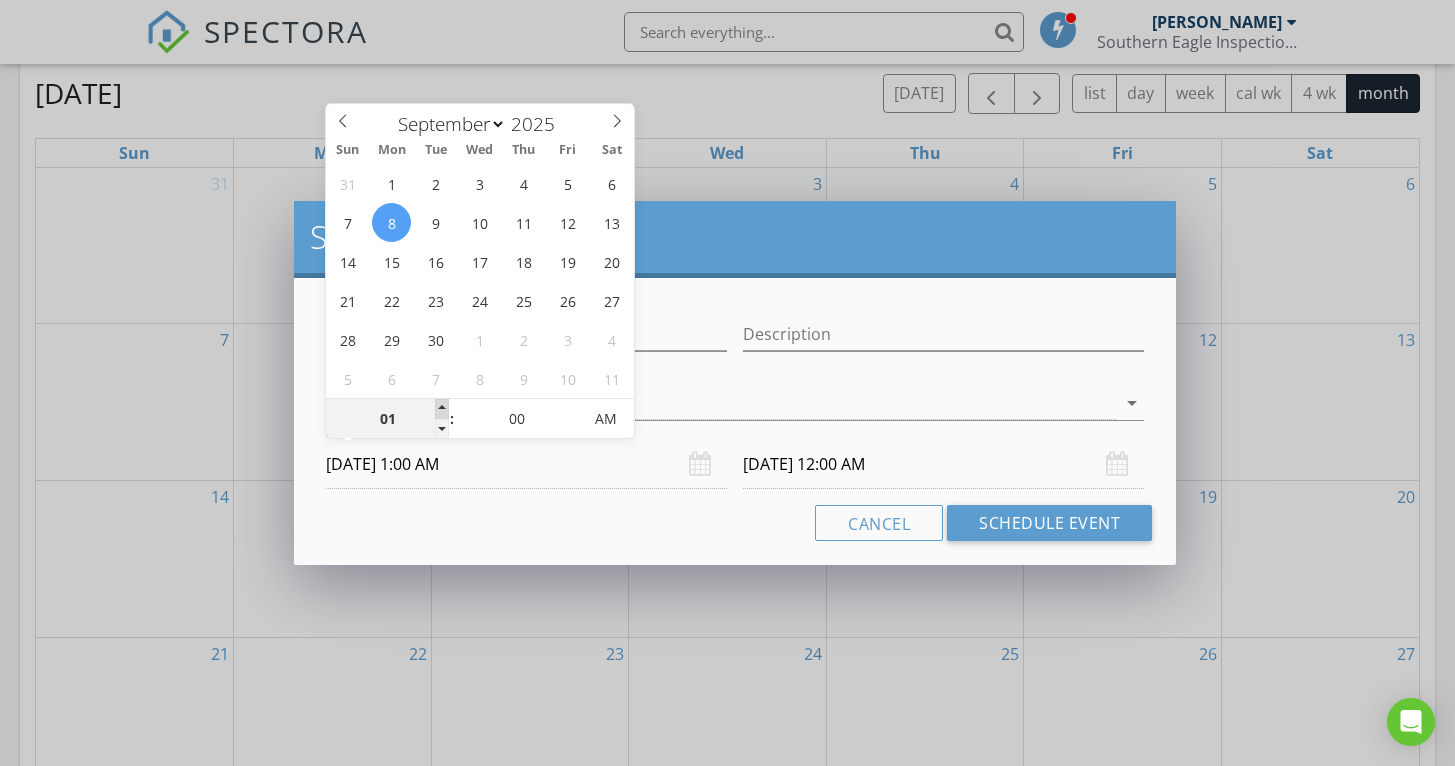 click at bounding box center (442, 409) 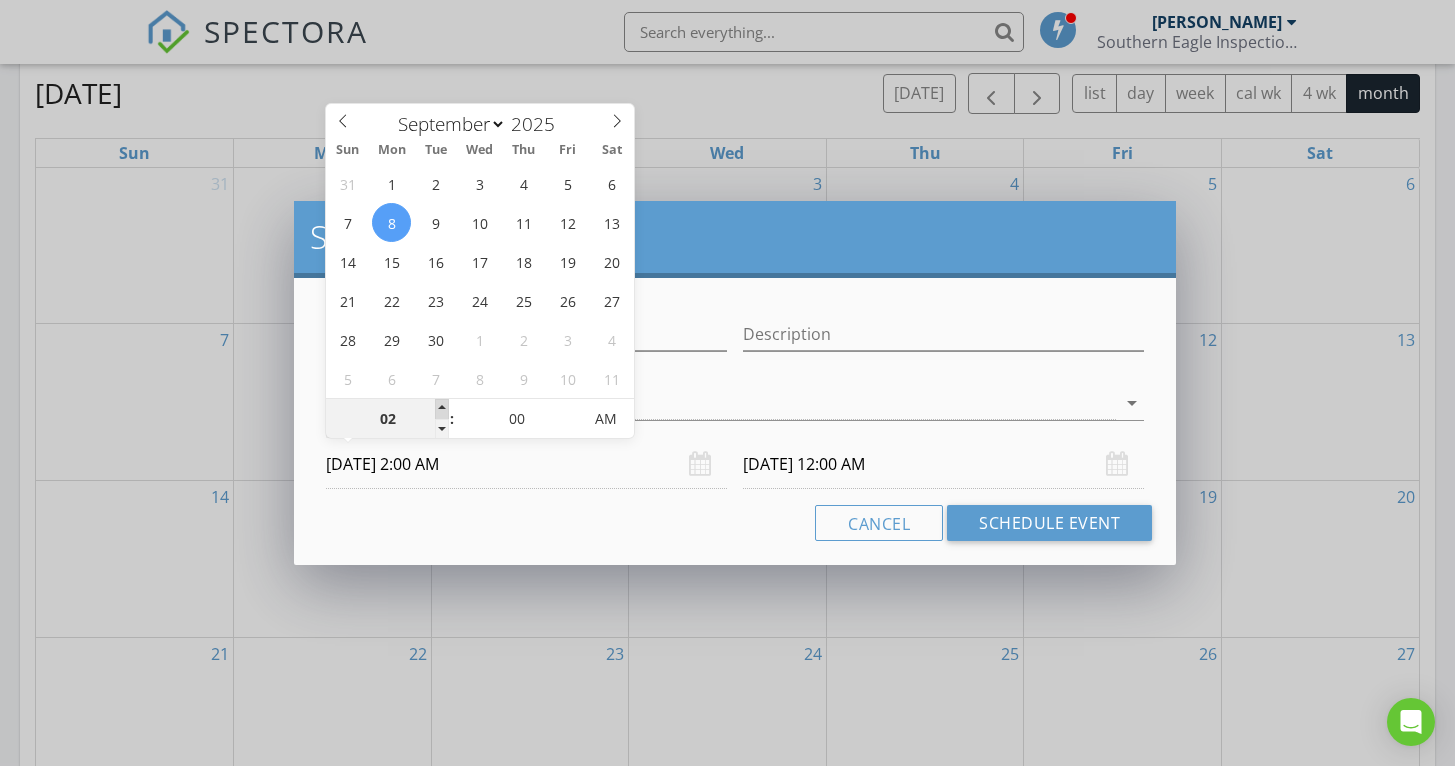 click at bounding box center (442, 409) 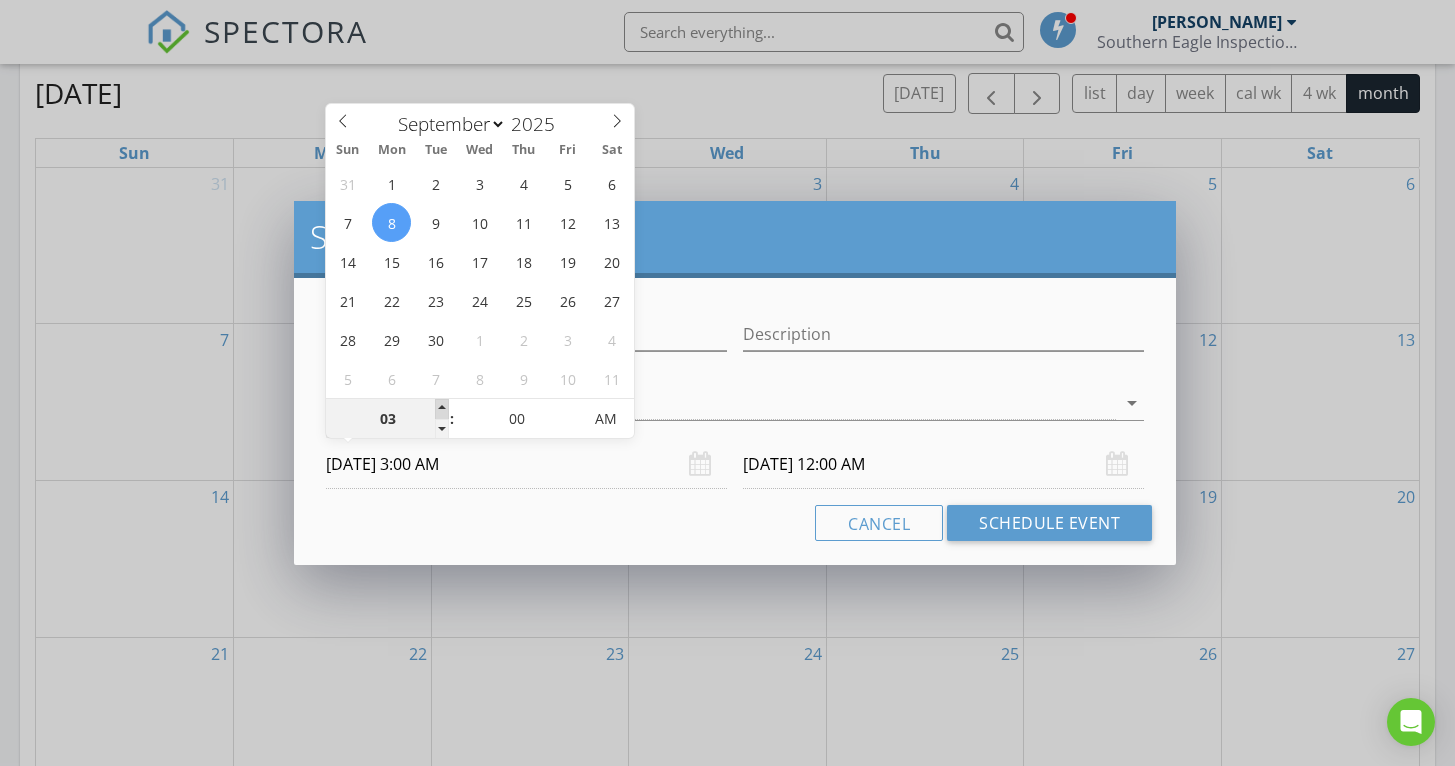 click at bounding box center [442, 409] 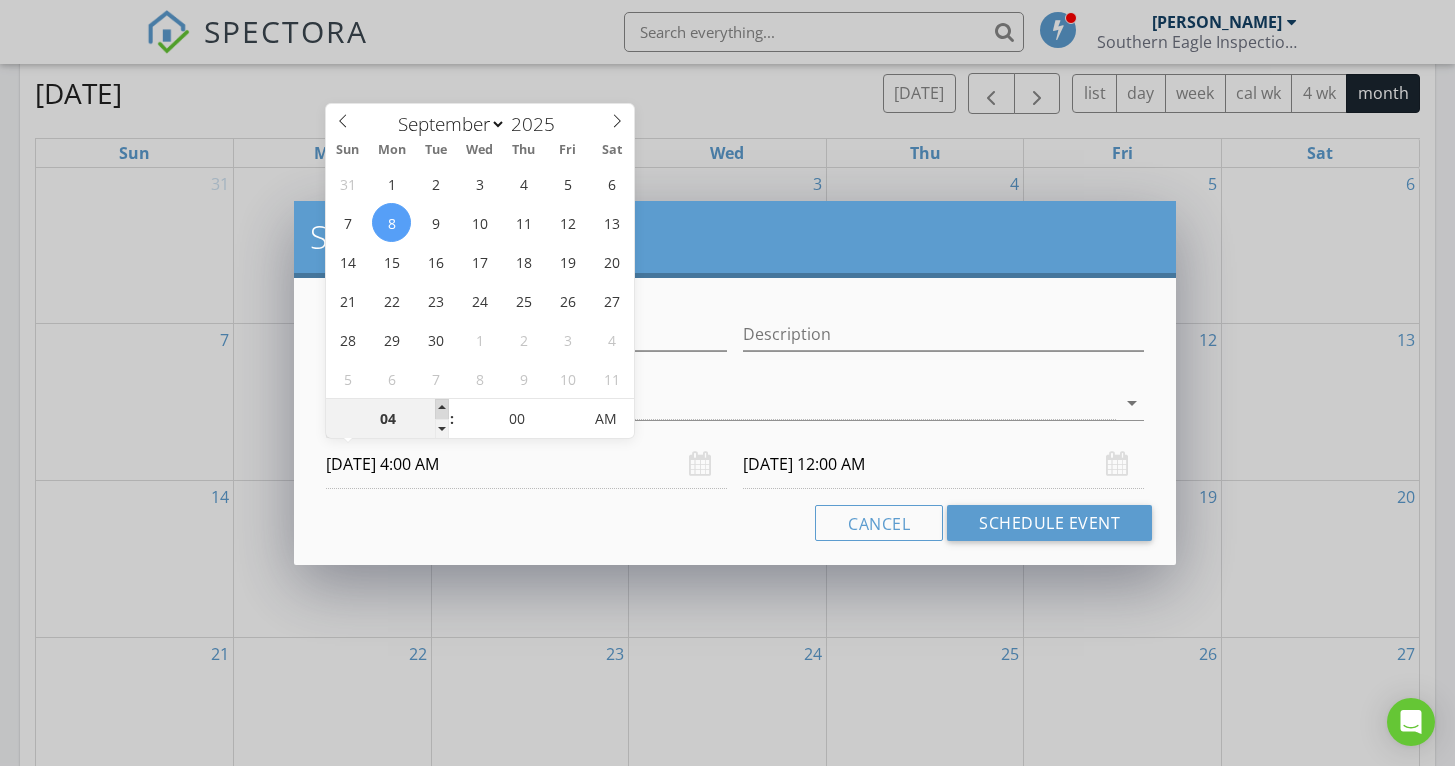 click at bounding box center (442, 409) 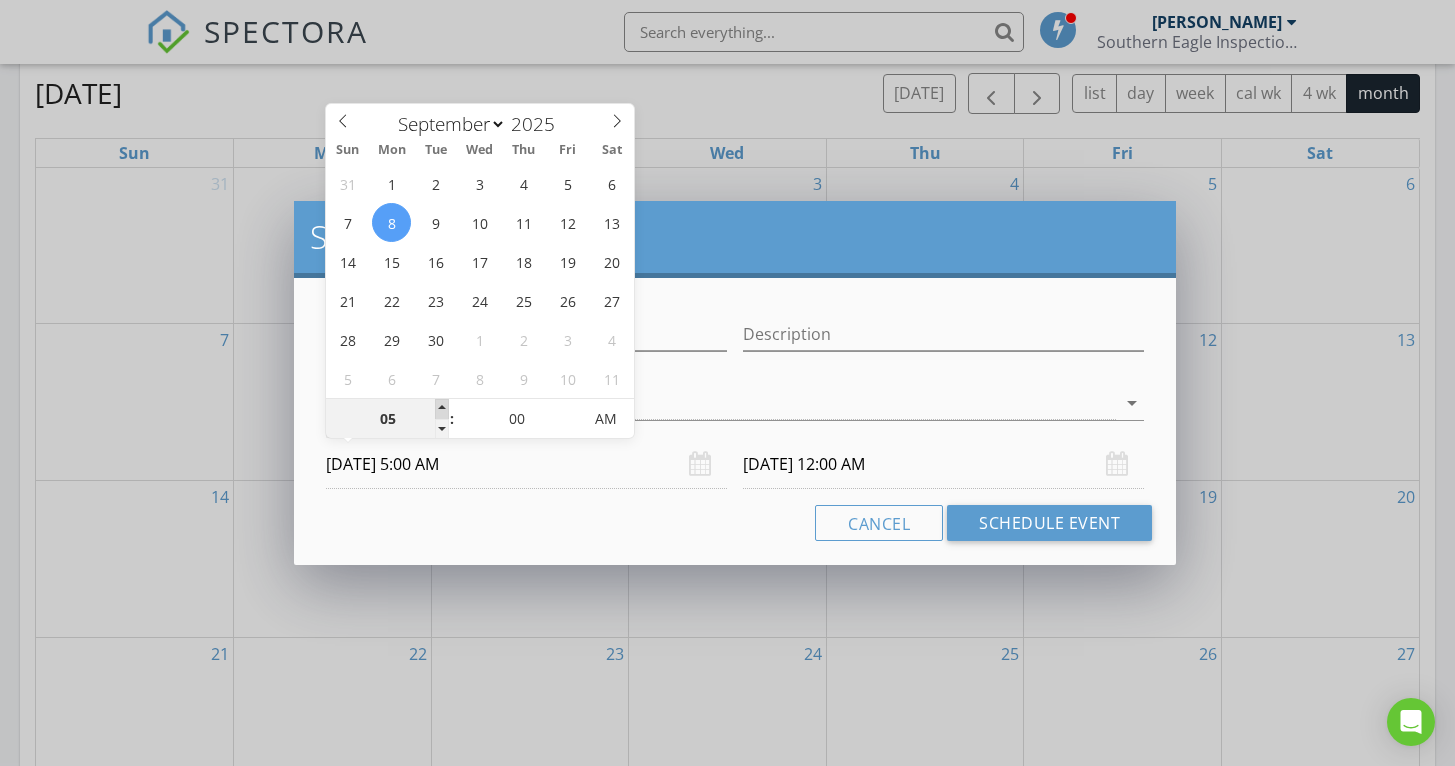 click at bounding box center (442, 409) 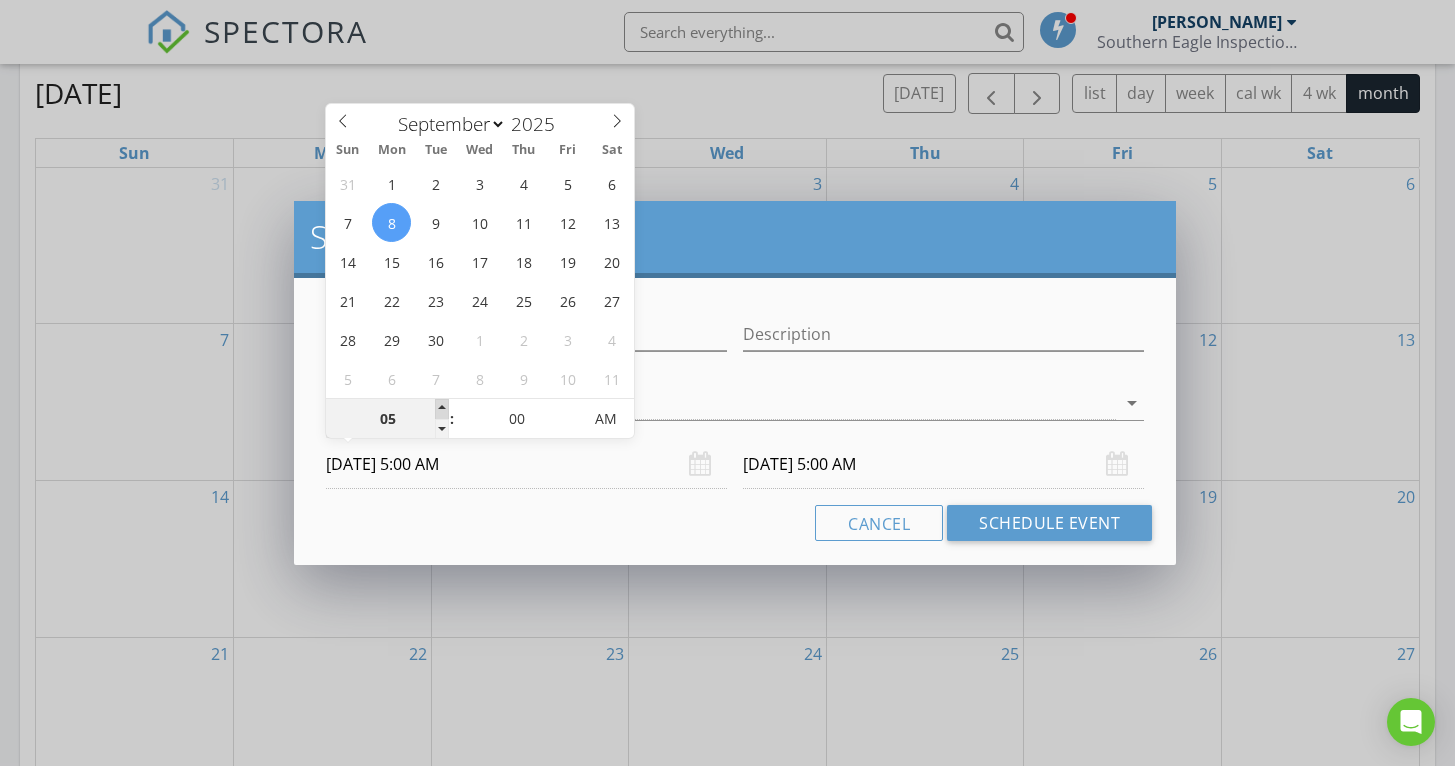type on "06" 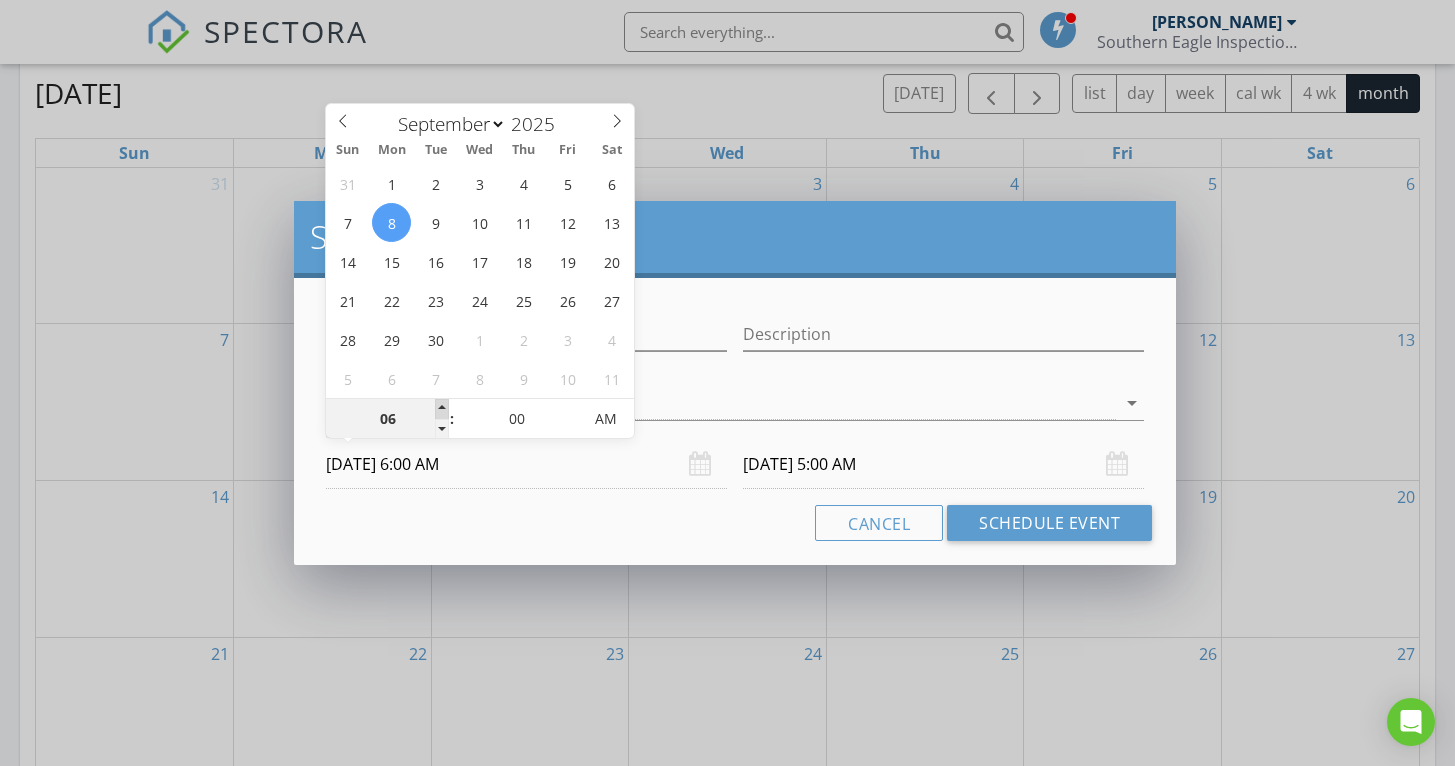 click at bounding box center [442, 409] 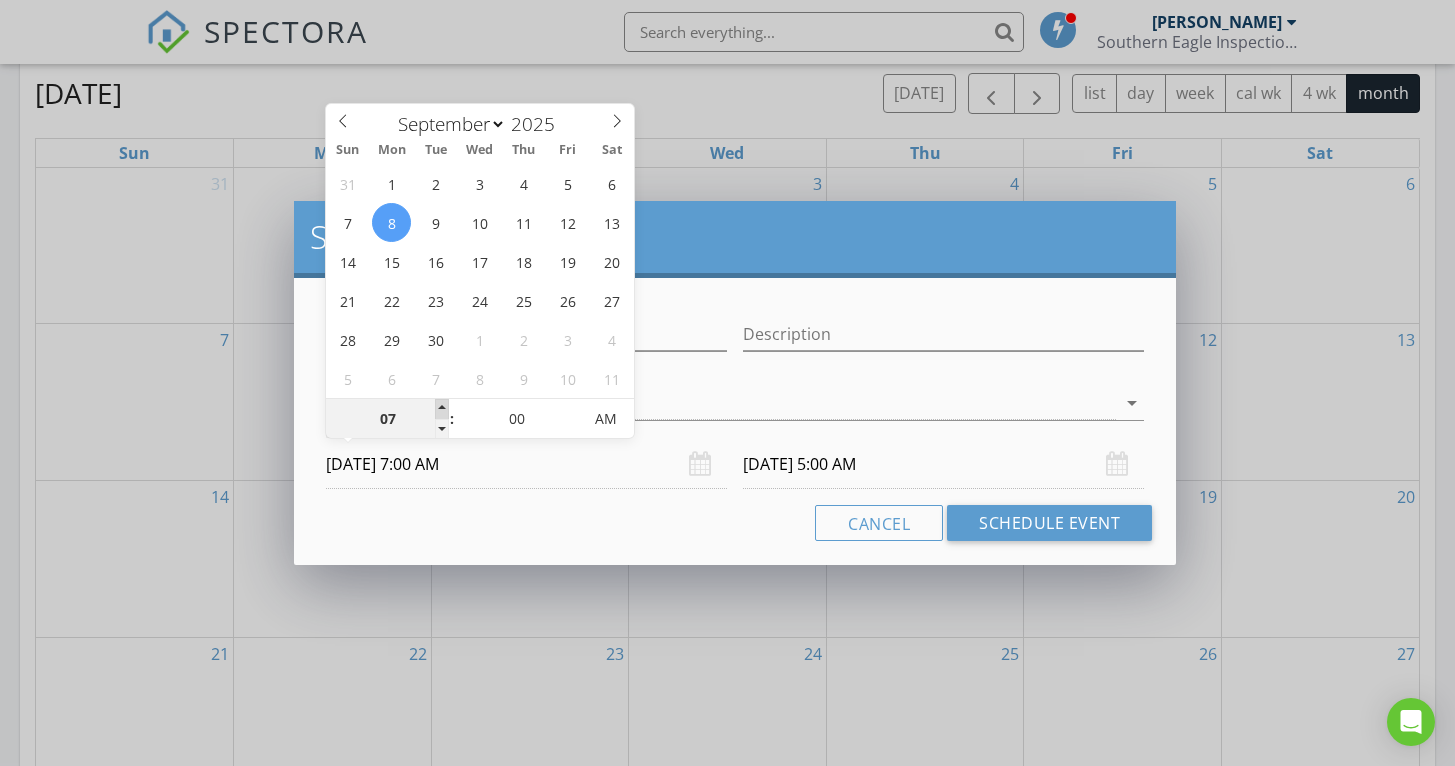 click at bounding box center [442, 409] 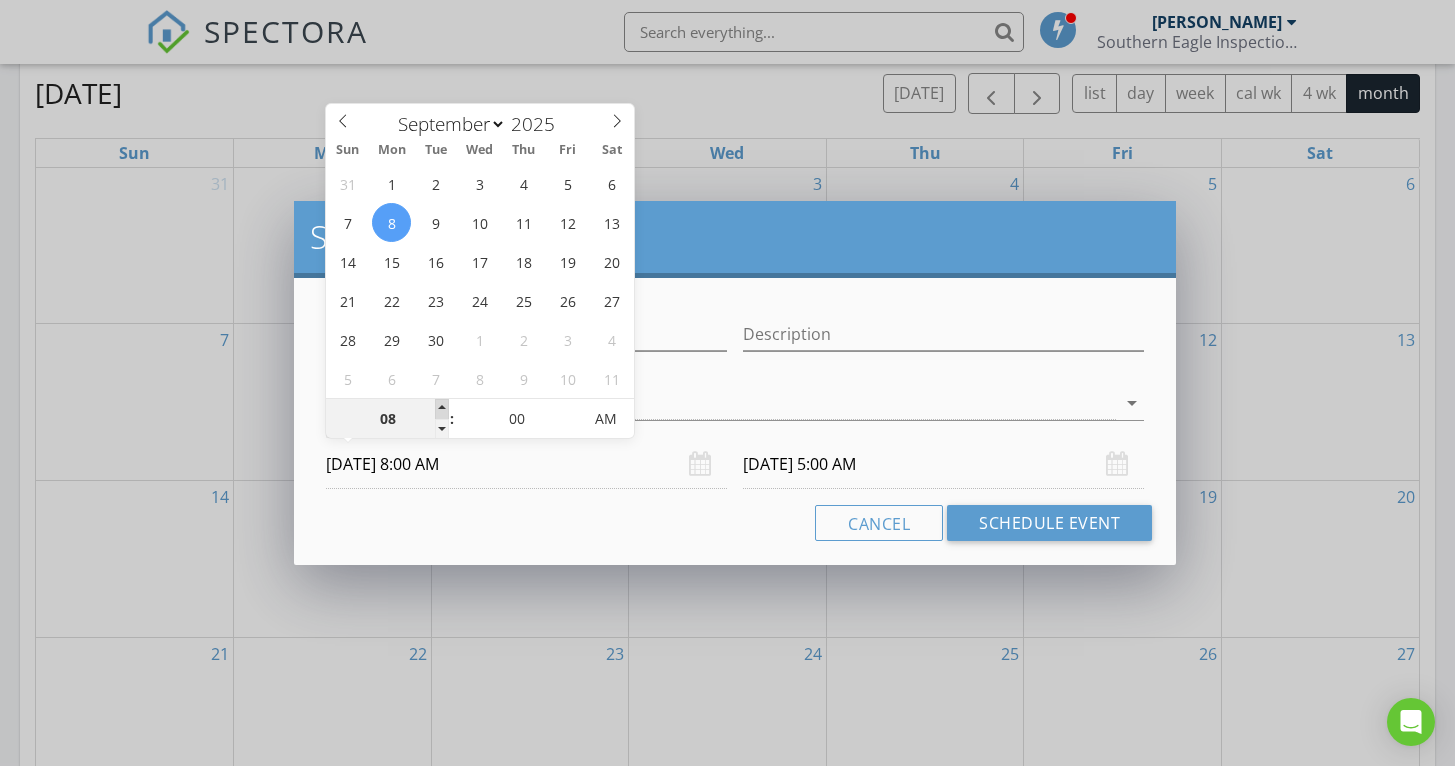 click at bounding box center [442, 409] 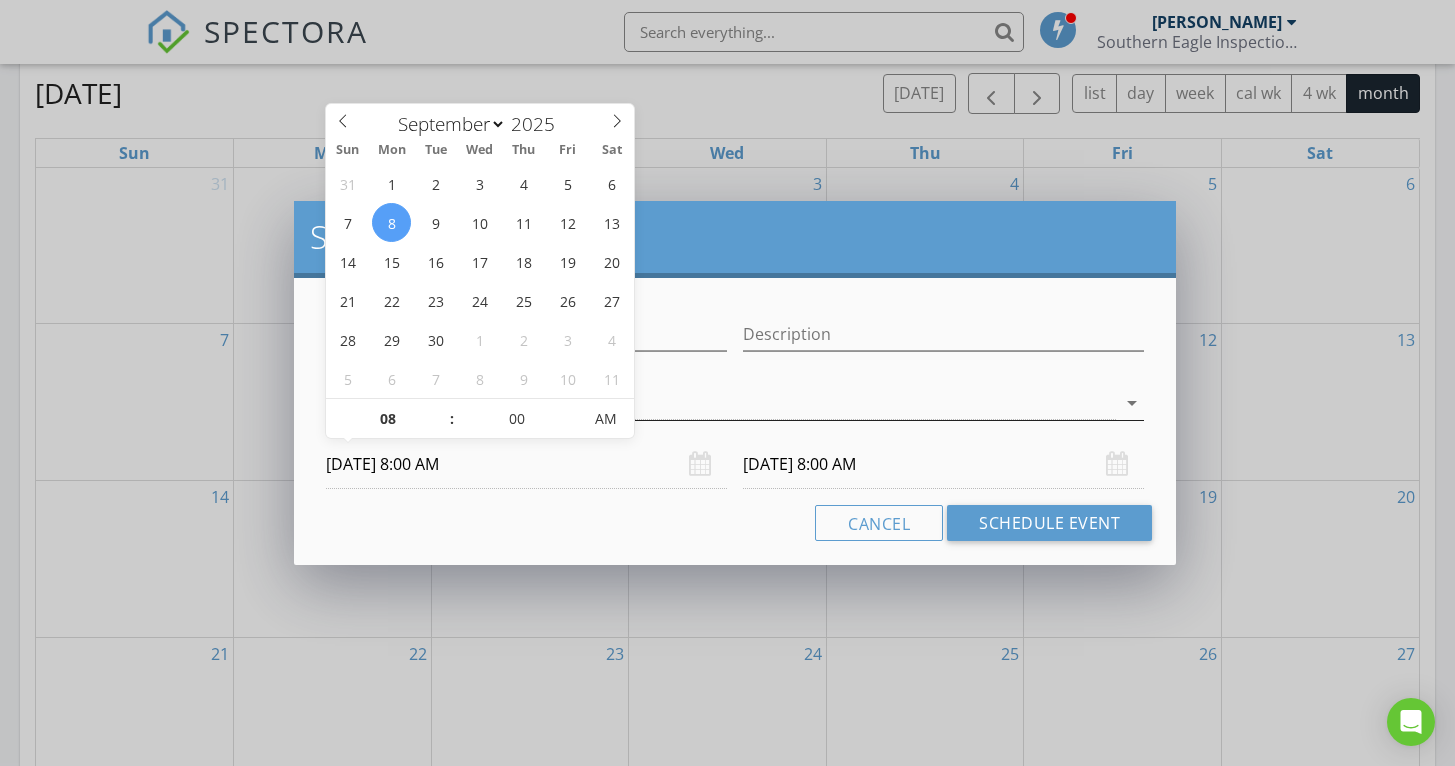 click at bounding box center [721, 403] 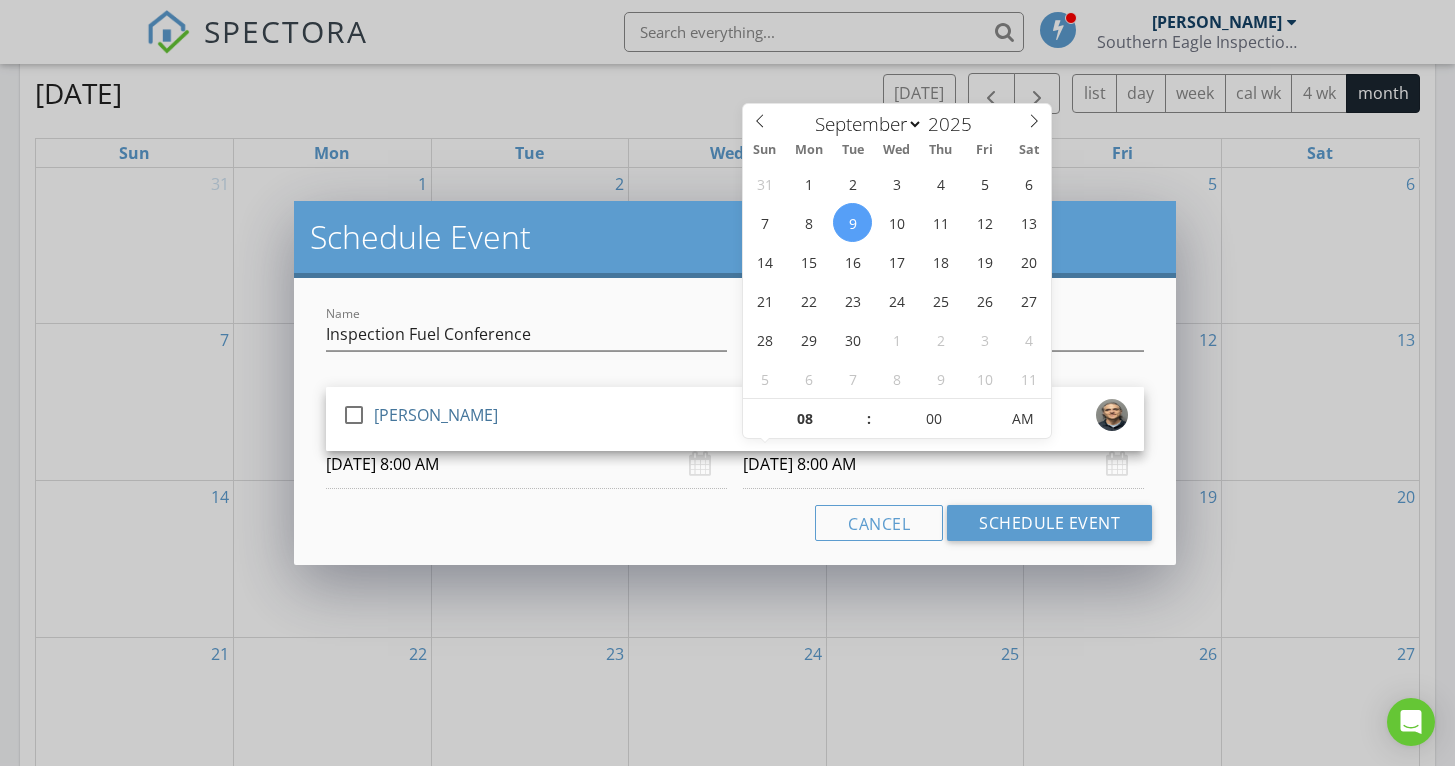click on "[DATE] 8:00 AM" at bounding box center (943, 464) 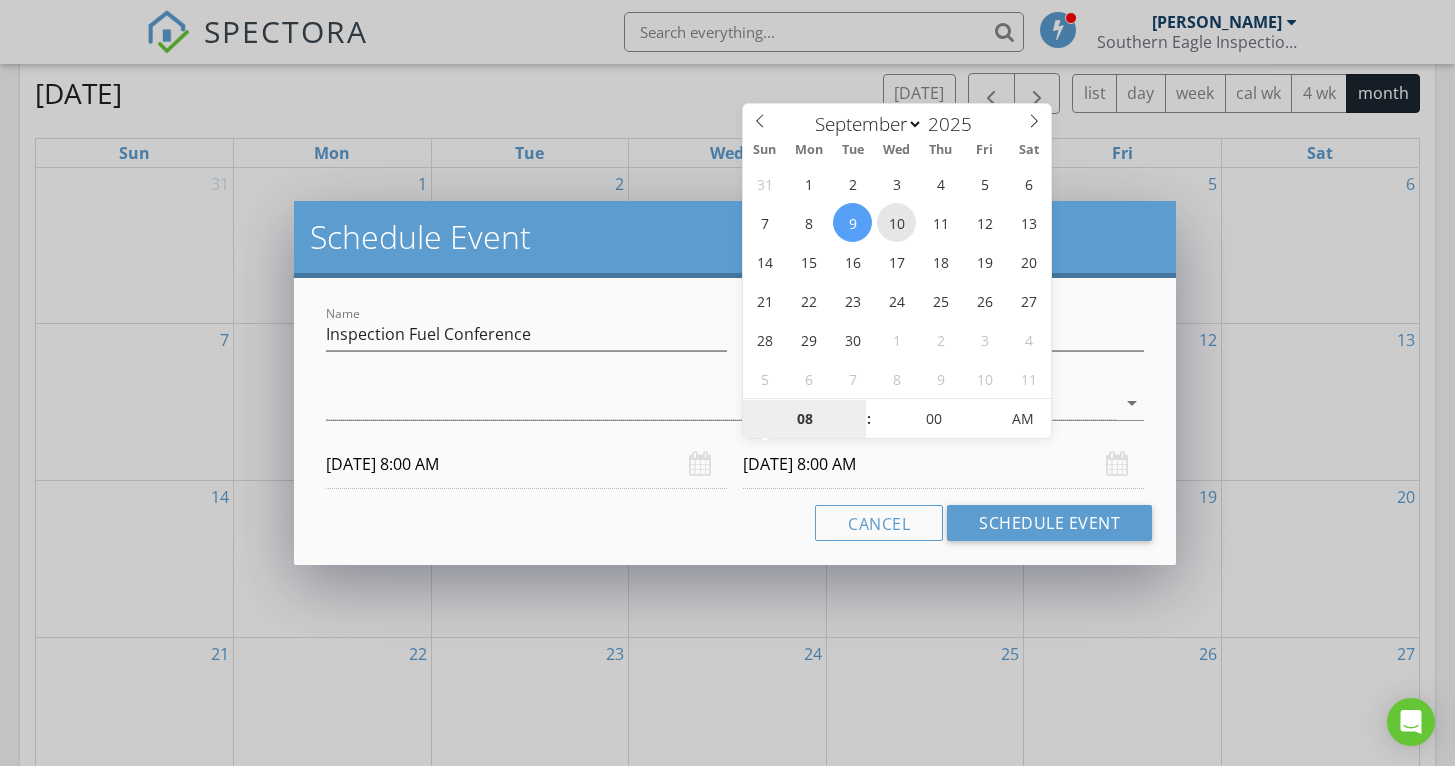 type on "[DATE] 8:00 AM" 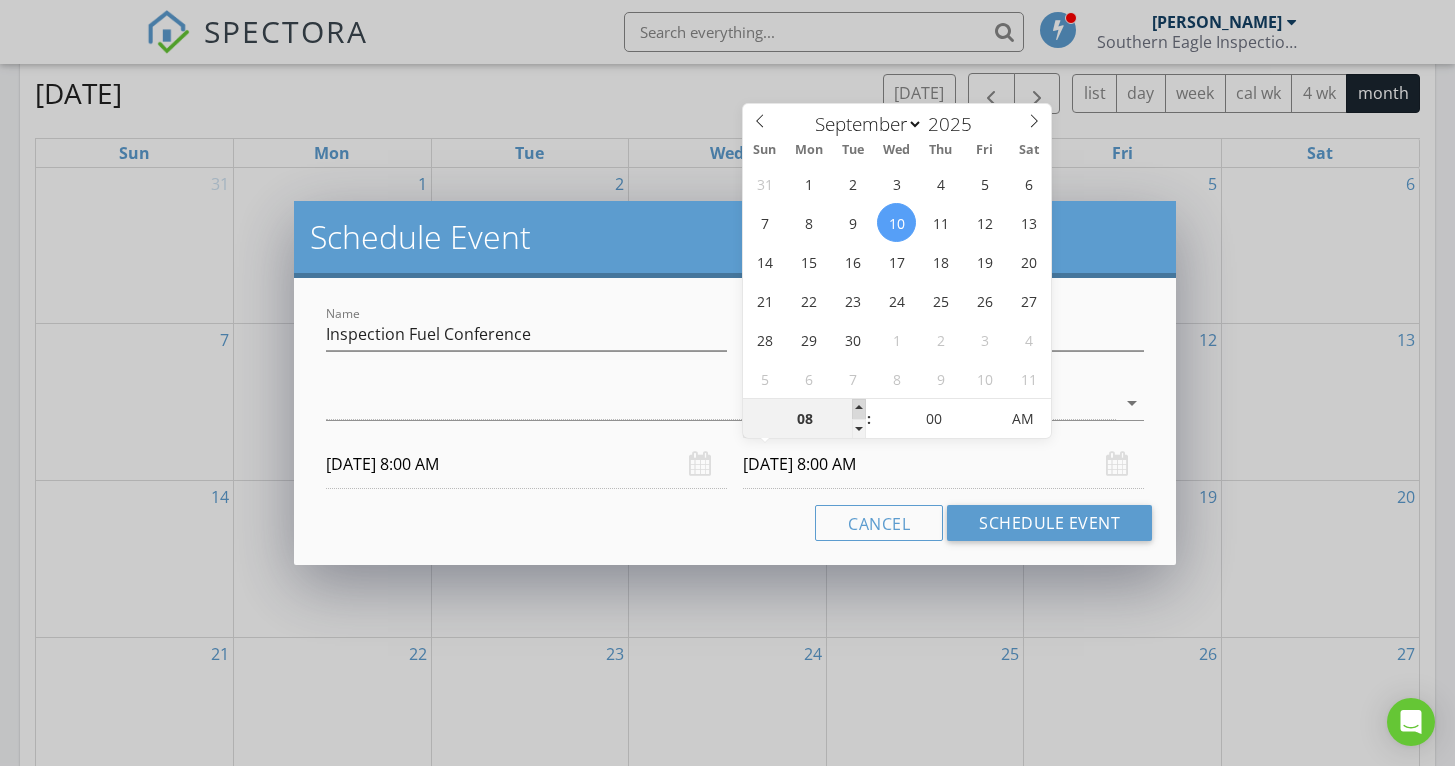 type on "09" 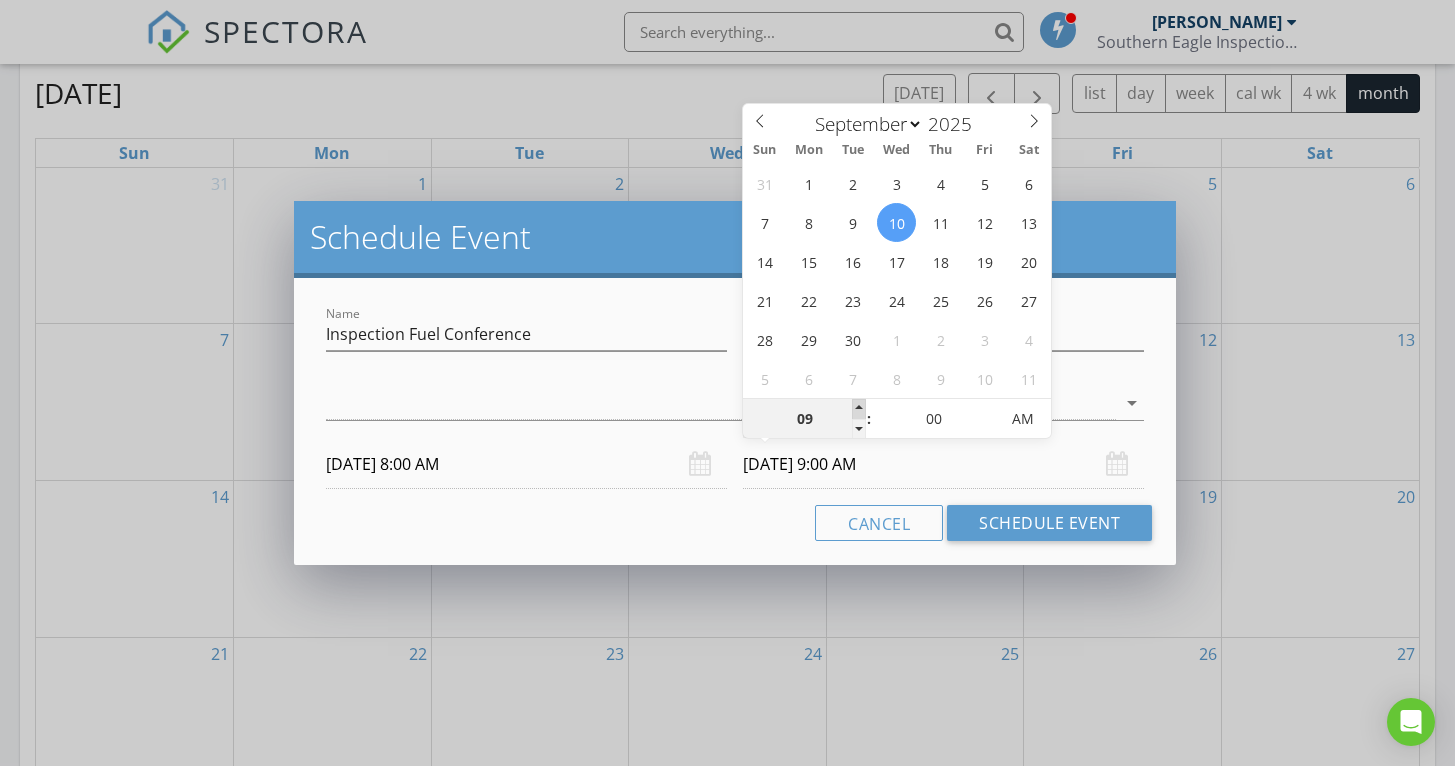 click at bounding box center (859, 409) 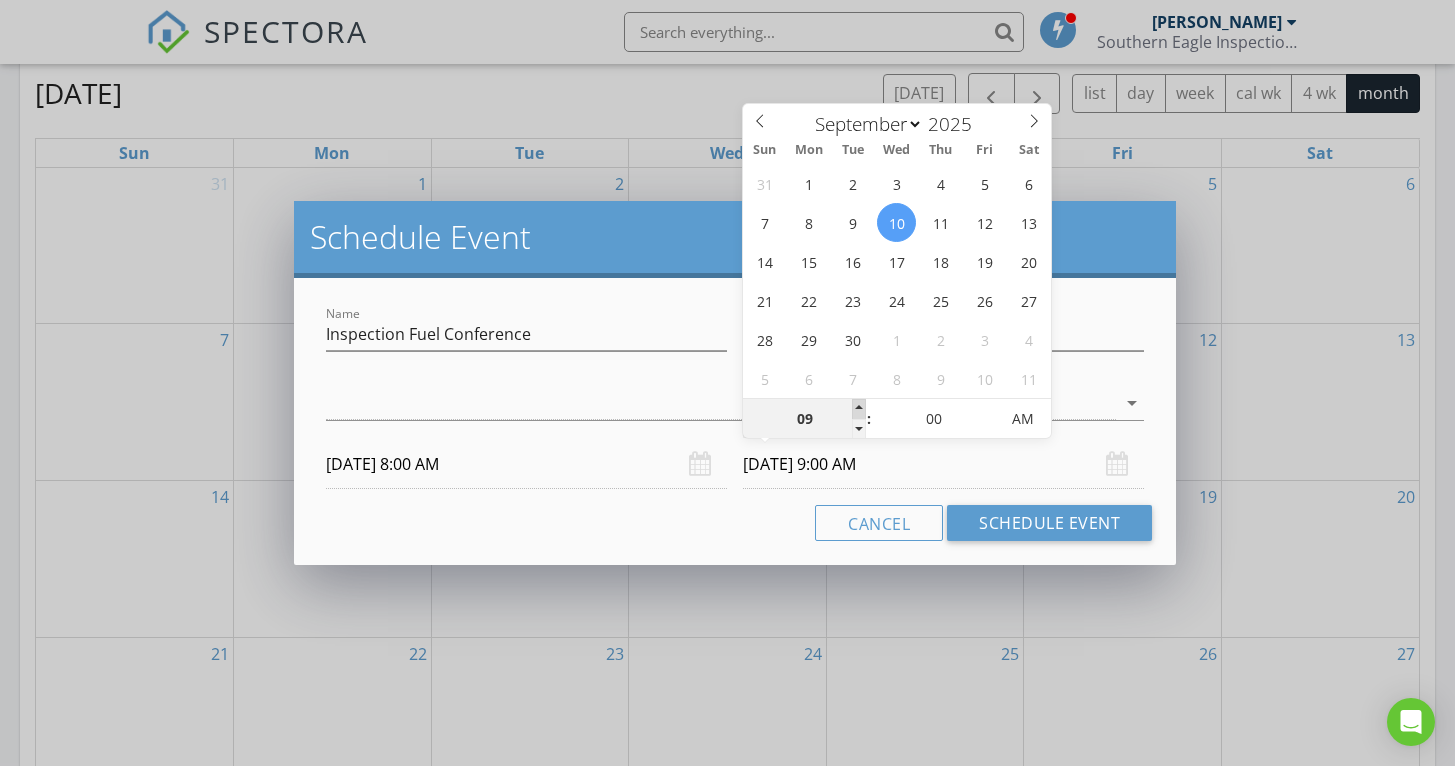 type on "10" 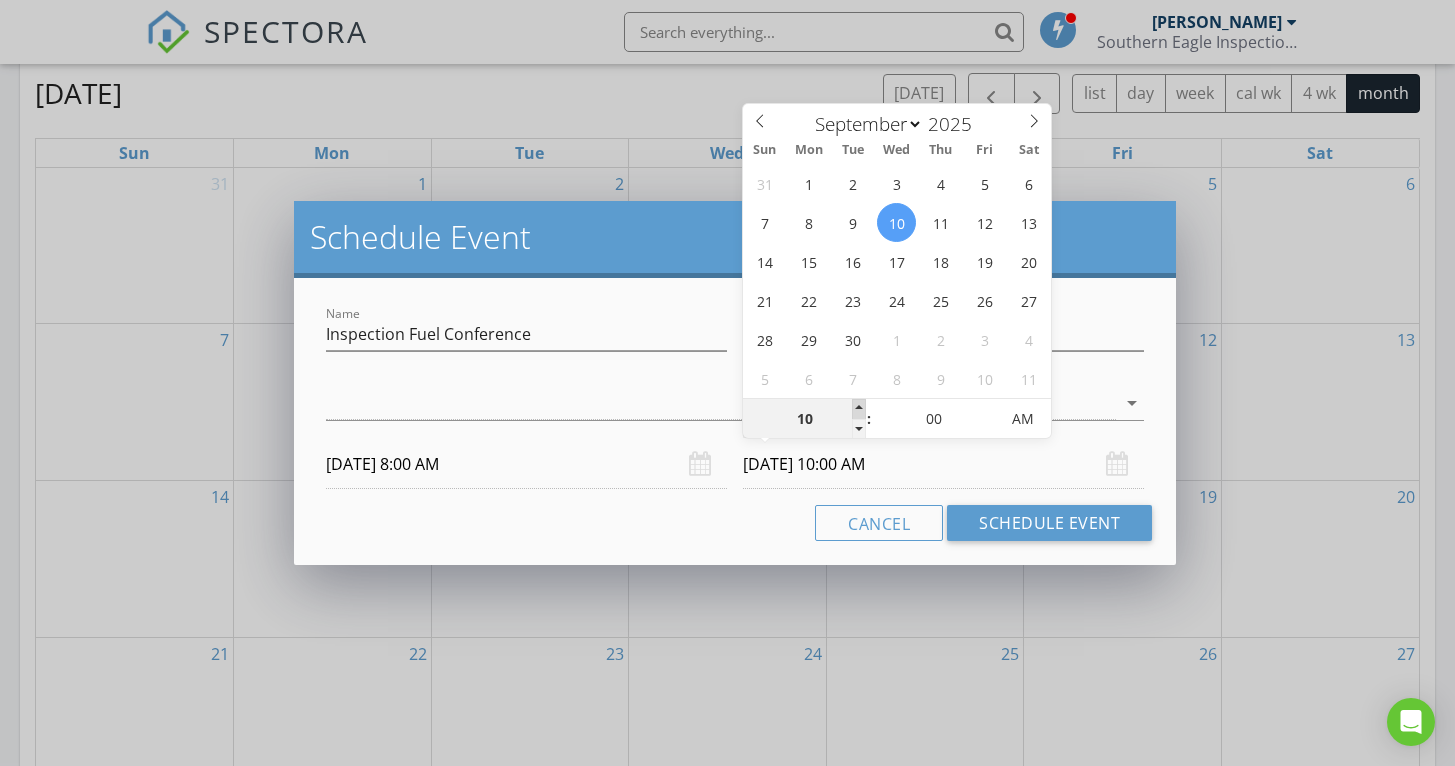 click at bounding box center (859, 409) 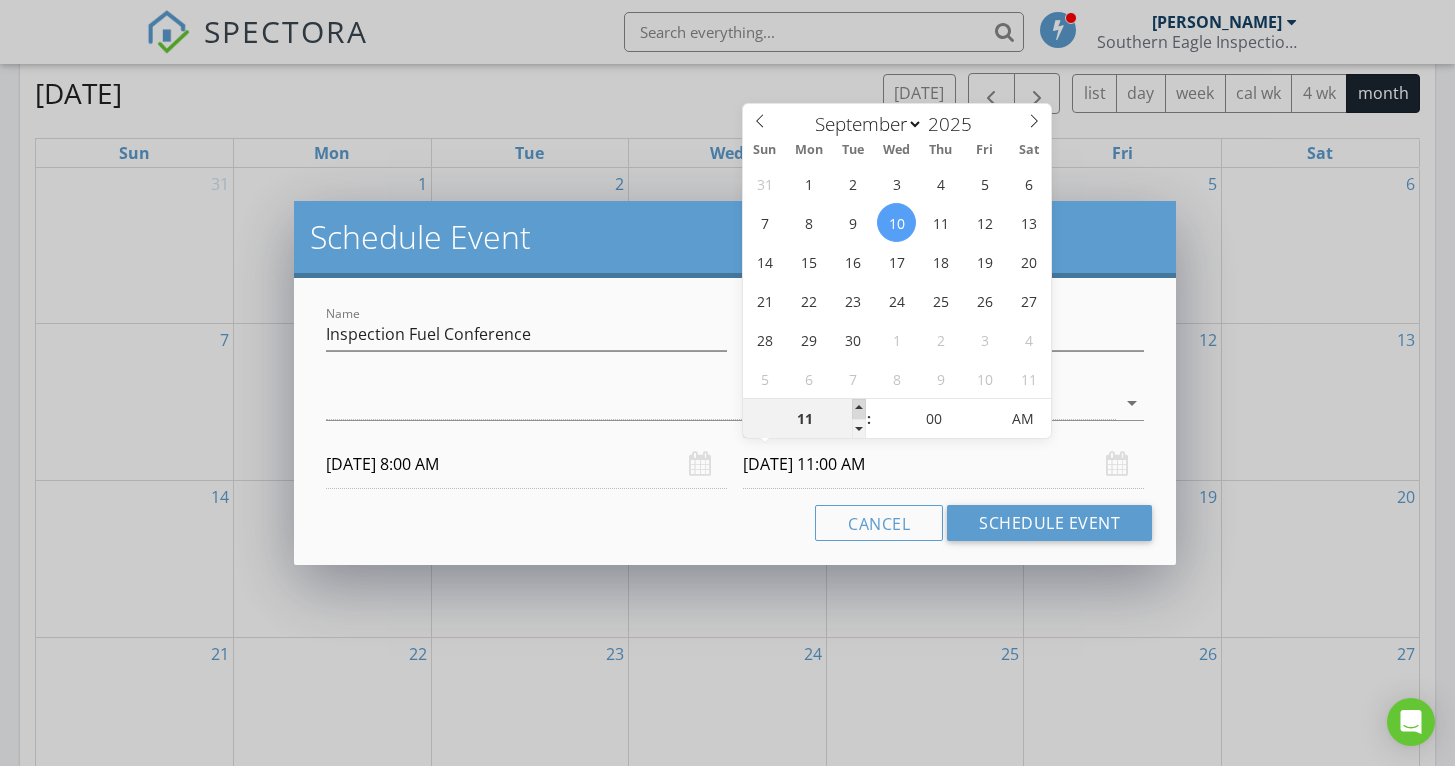 click at bounding box center (859, 409) 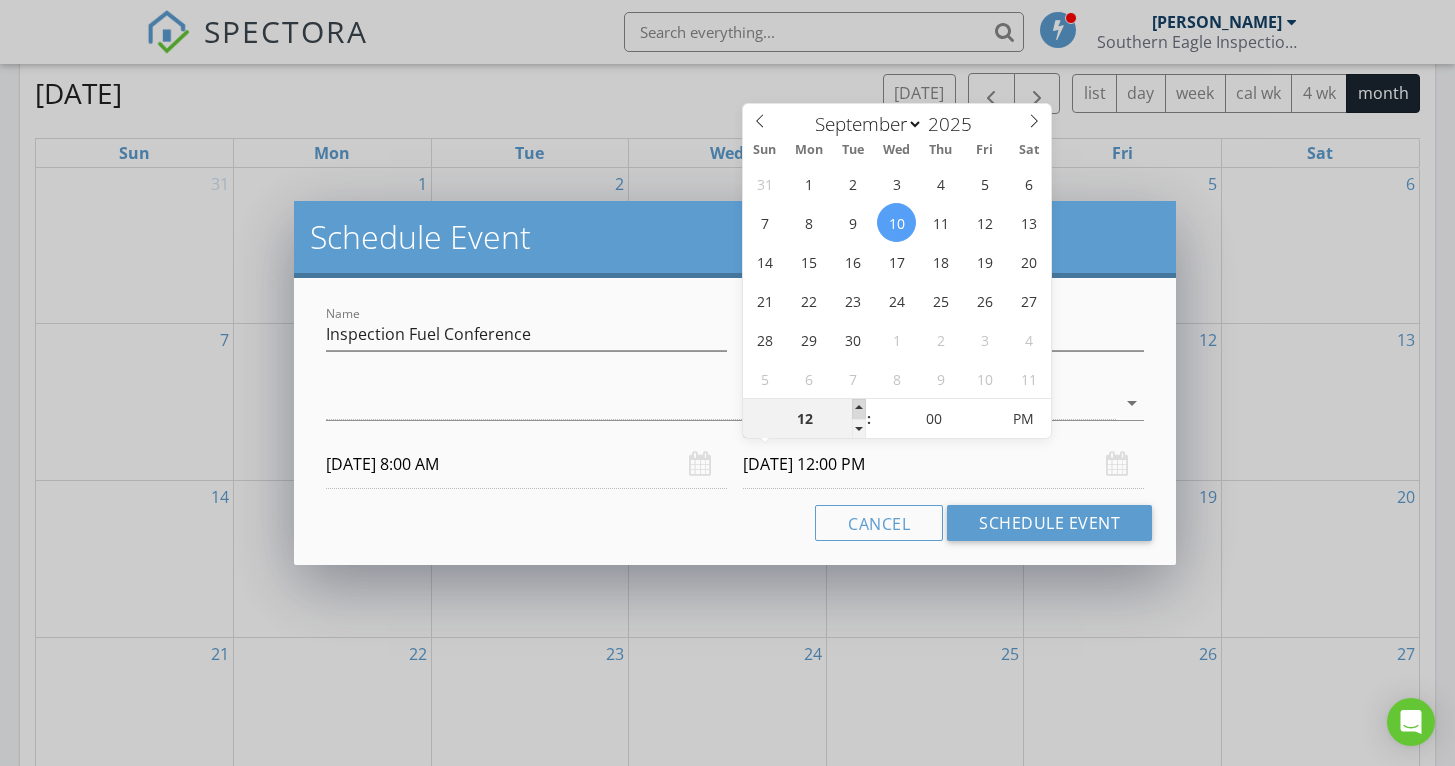 click at bounding box center [859, 409] 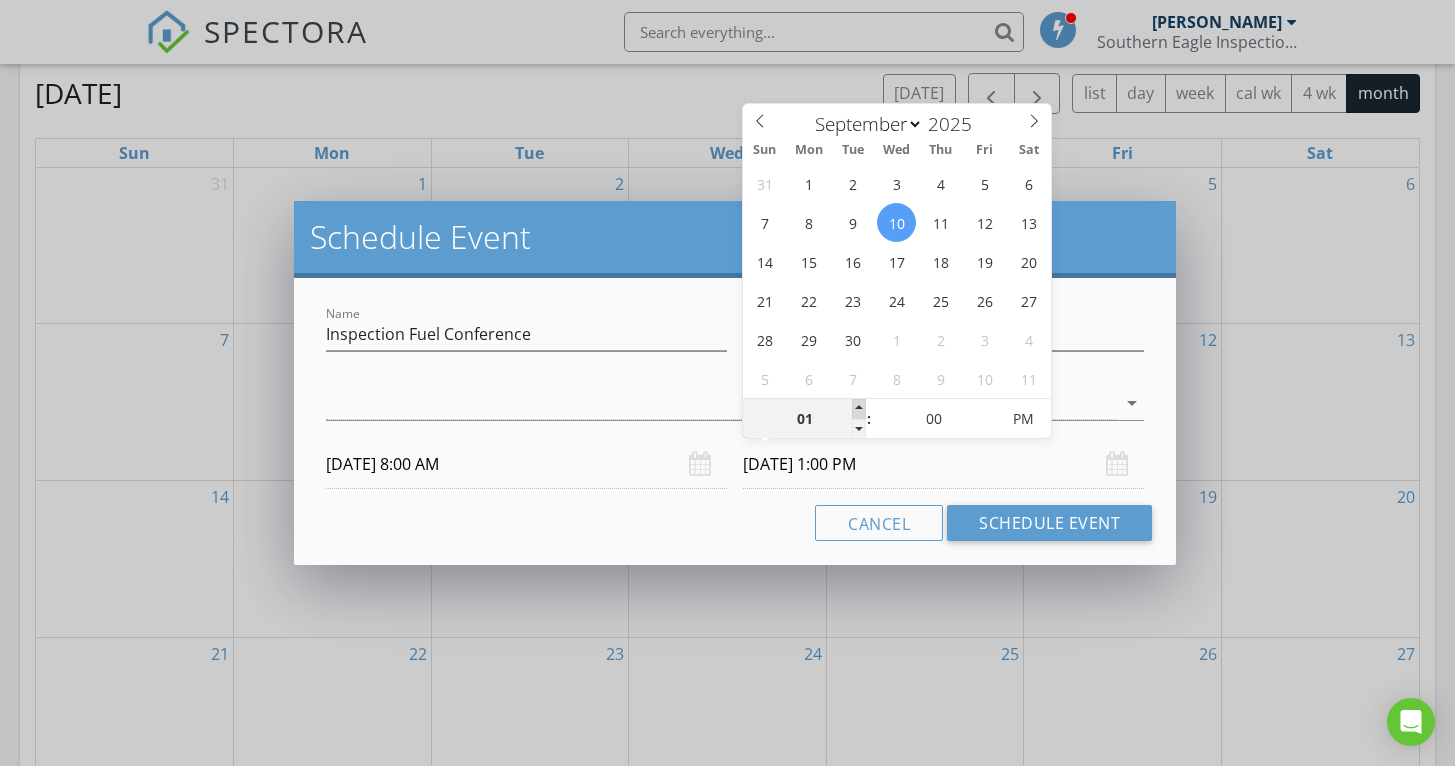 click at bounding box center [859, 409] 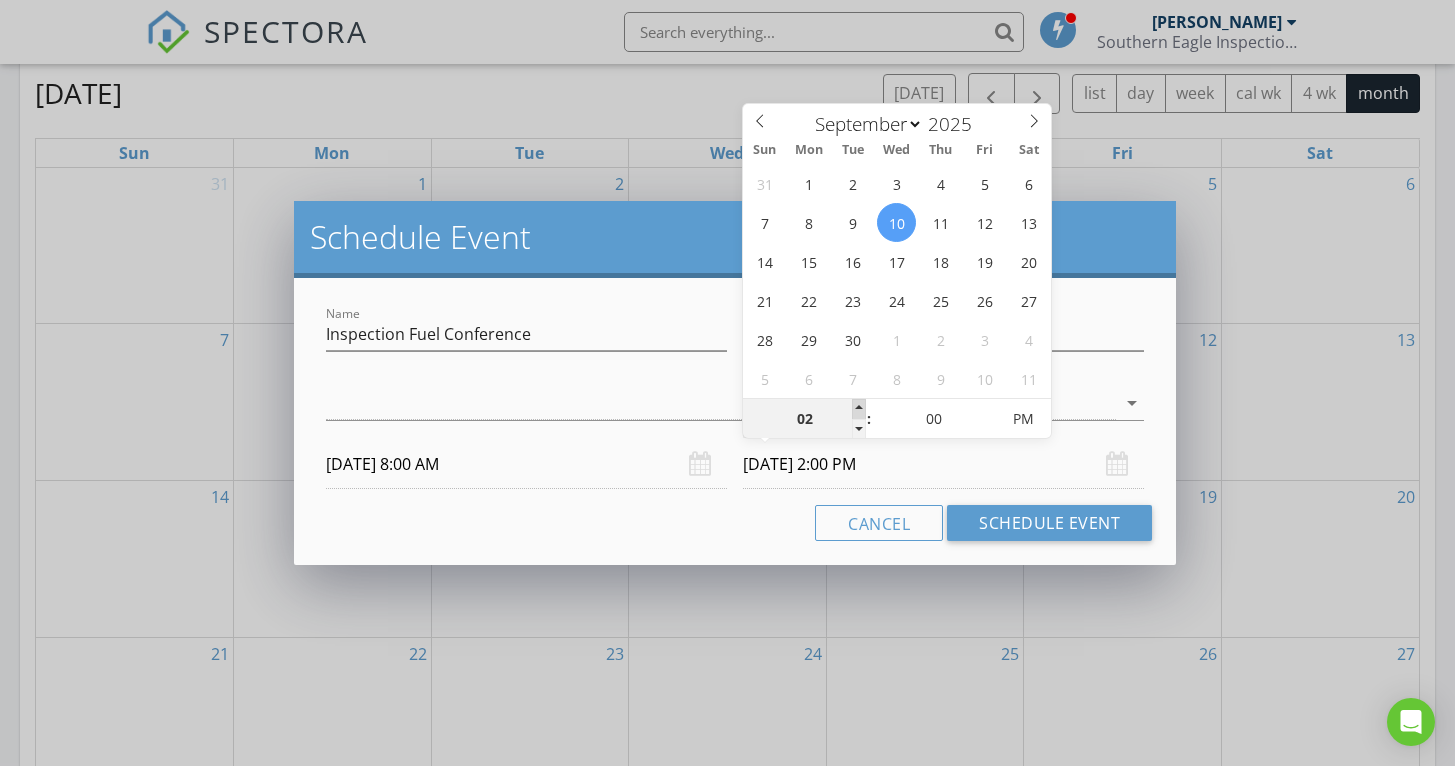 click at bounding box center (859, 409) 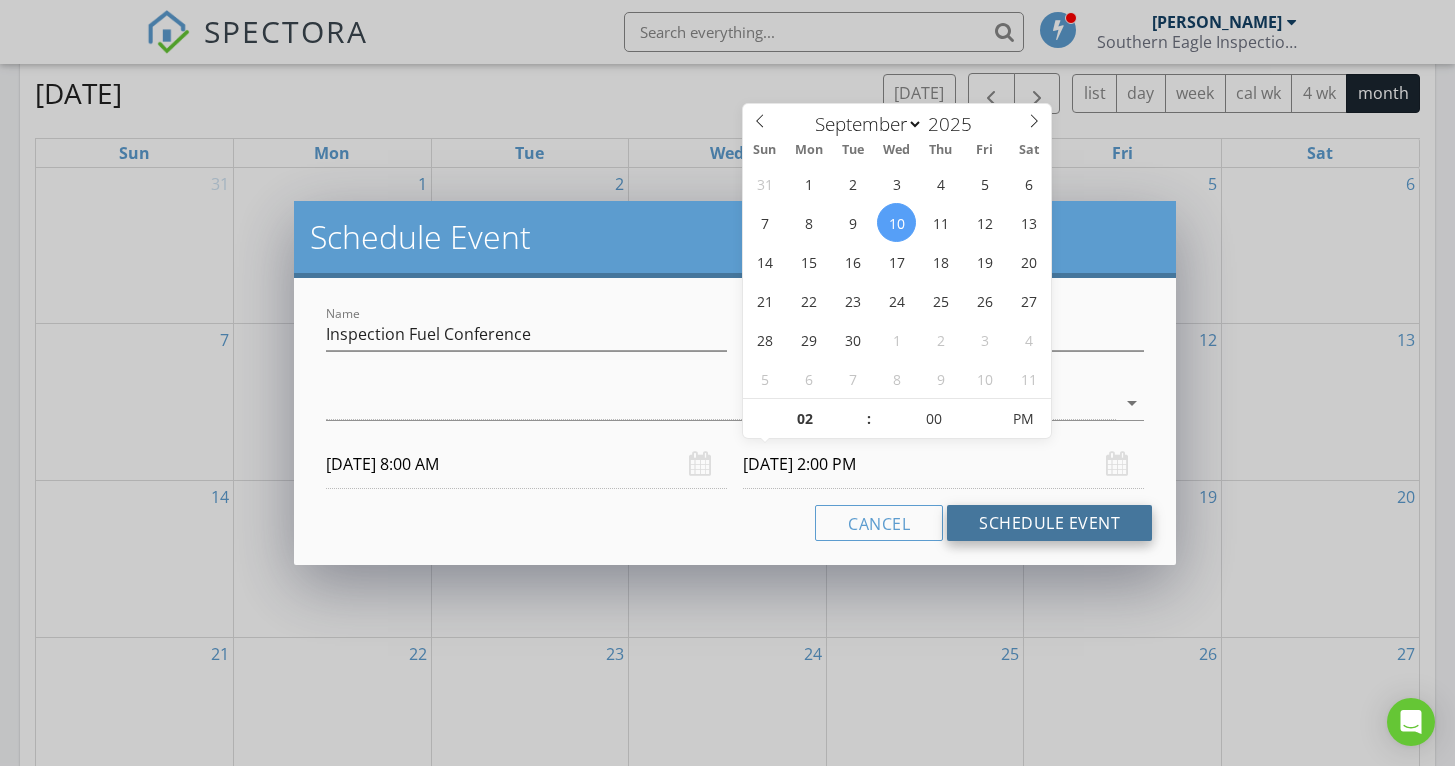 click on "Schedule Event" at bounding box center [1049, 523] 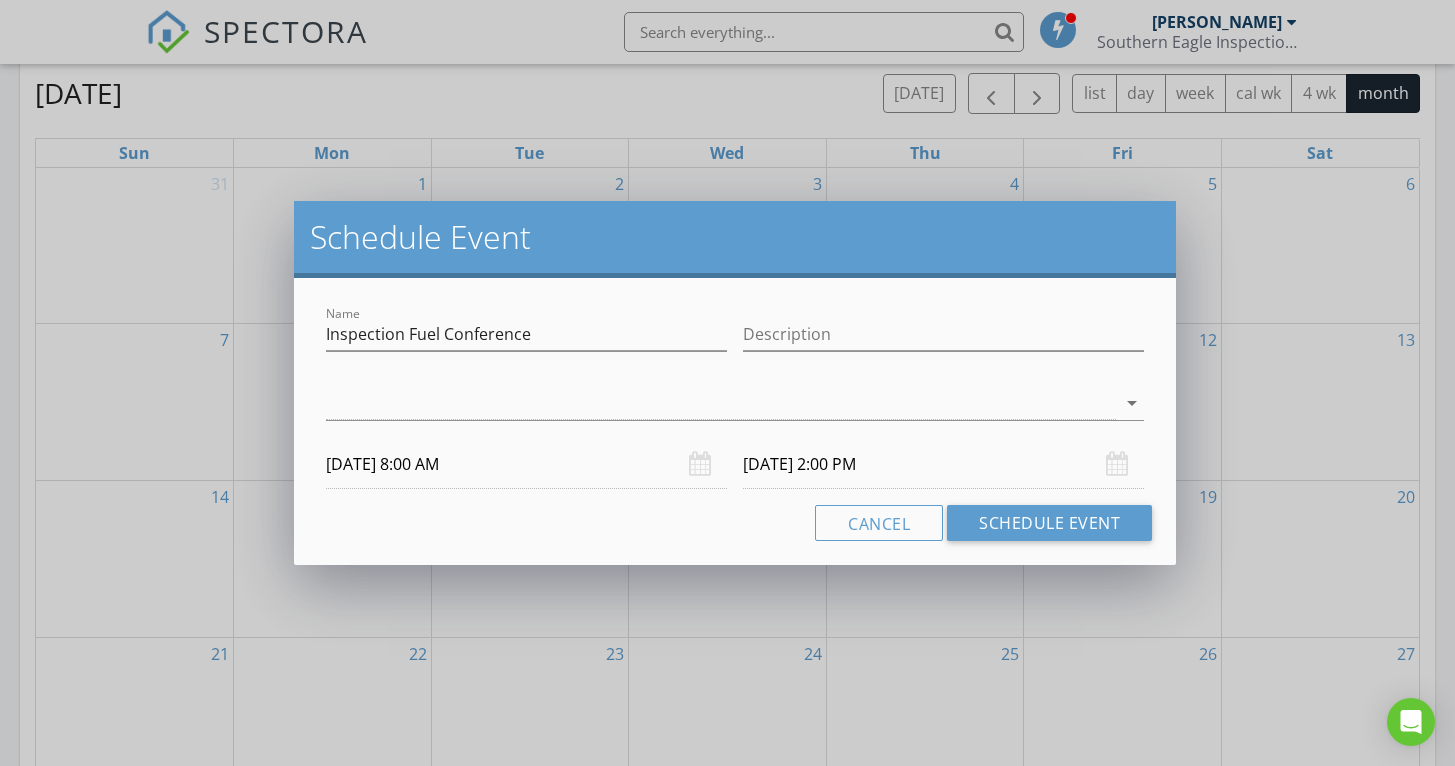 click on "check_box_outline_blank   [PERSON_NAME]   arrow_drop_down" at bounding box center (735, 407) 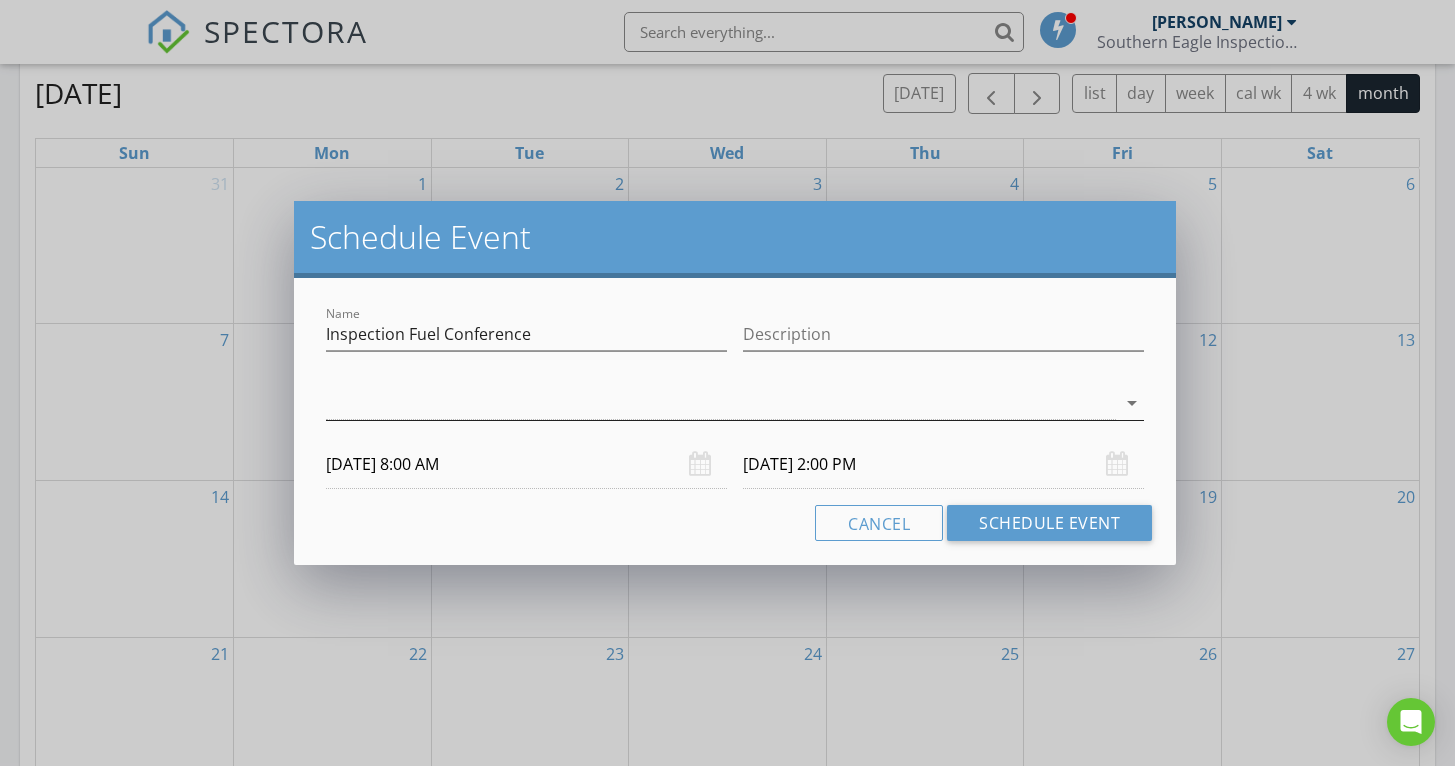 click at bounding box center (721, 403) 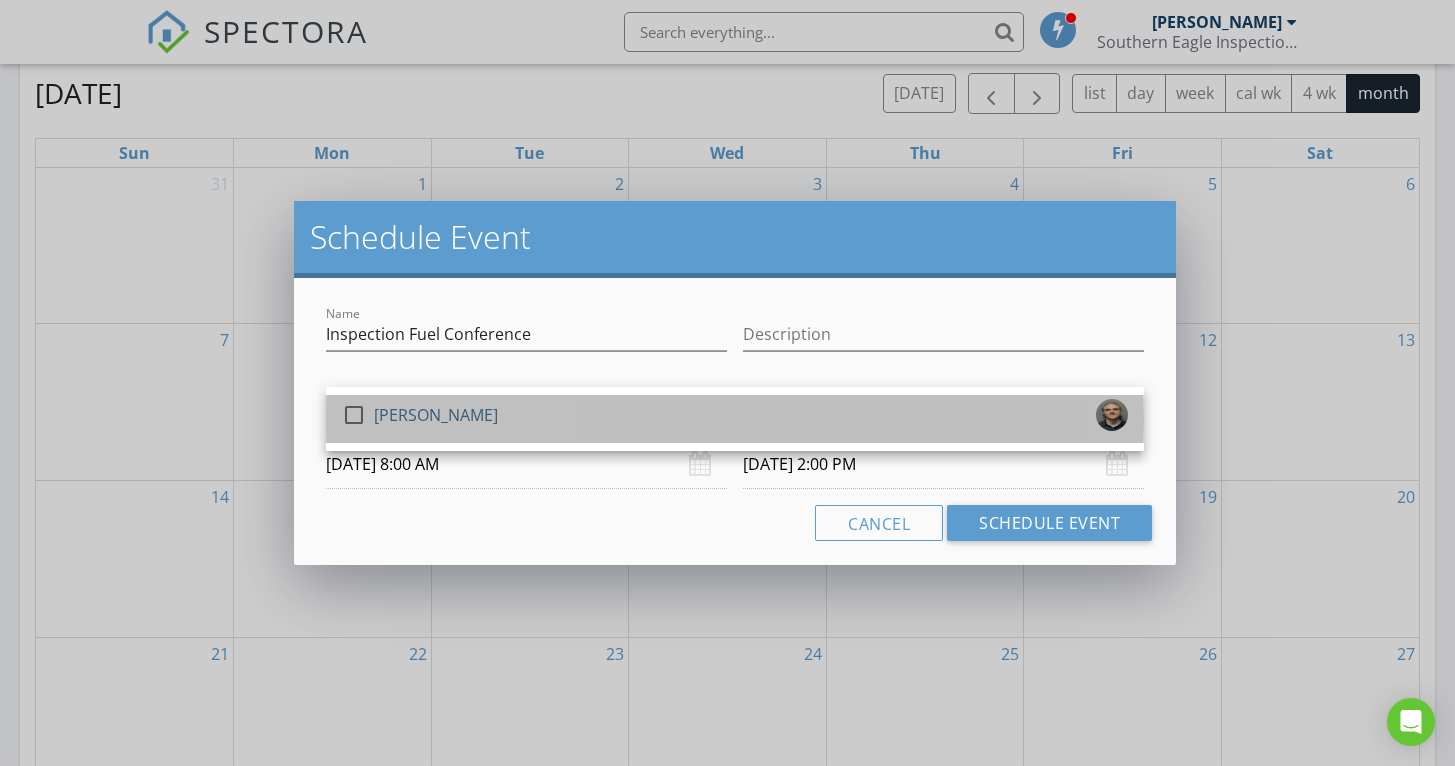 click on "check_box_outline_blank   [PERSON_NAME]" at bounding box center (735, 419) 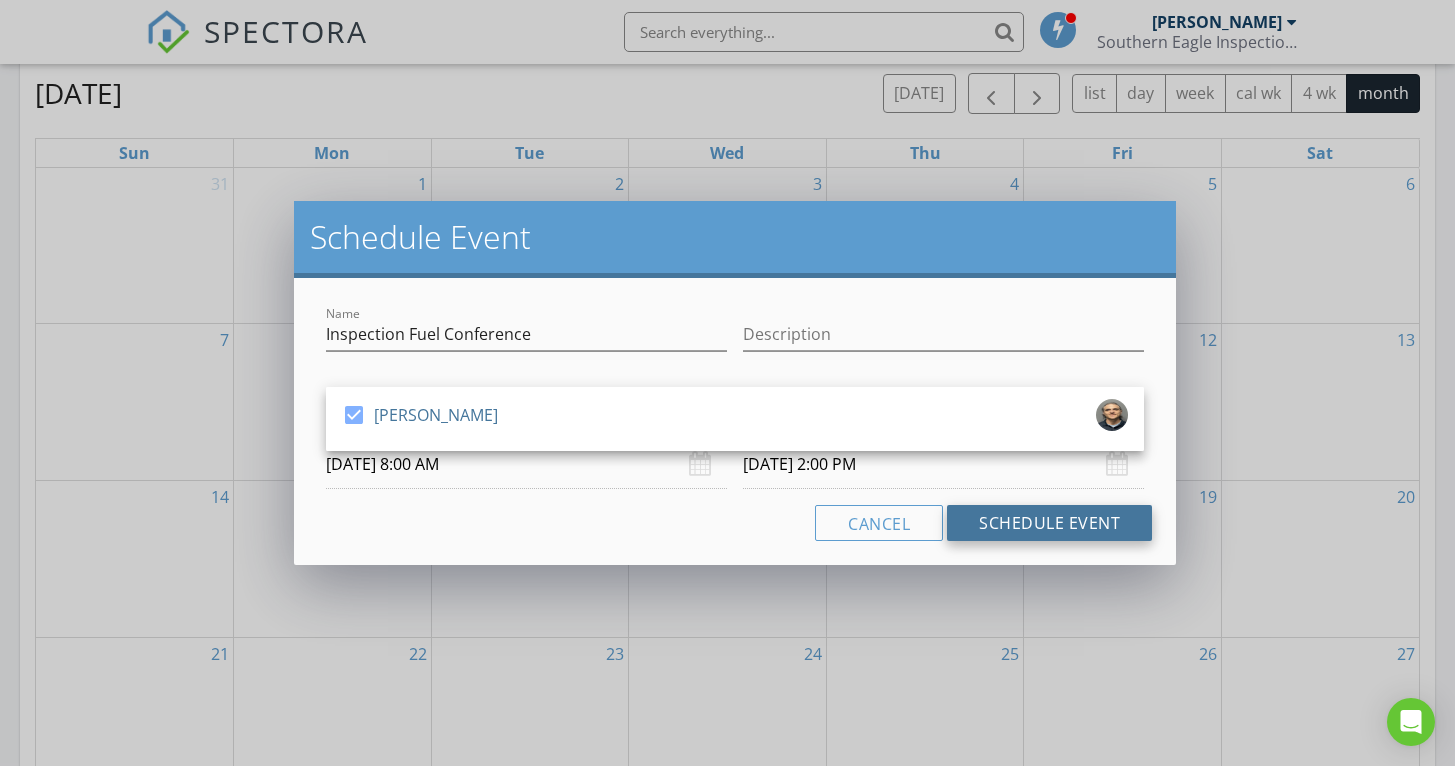 click on "Schedule Event" at bounding box center (1049, 523) 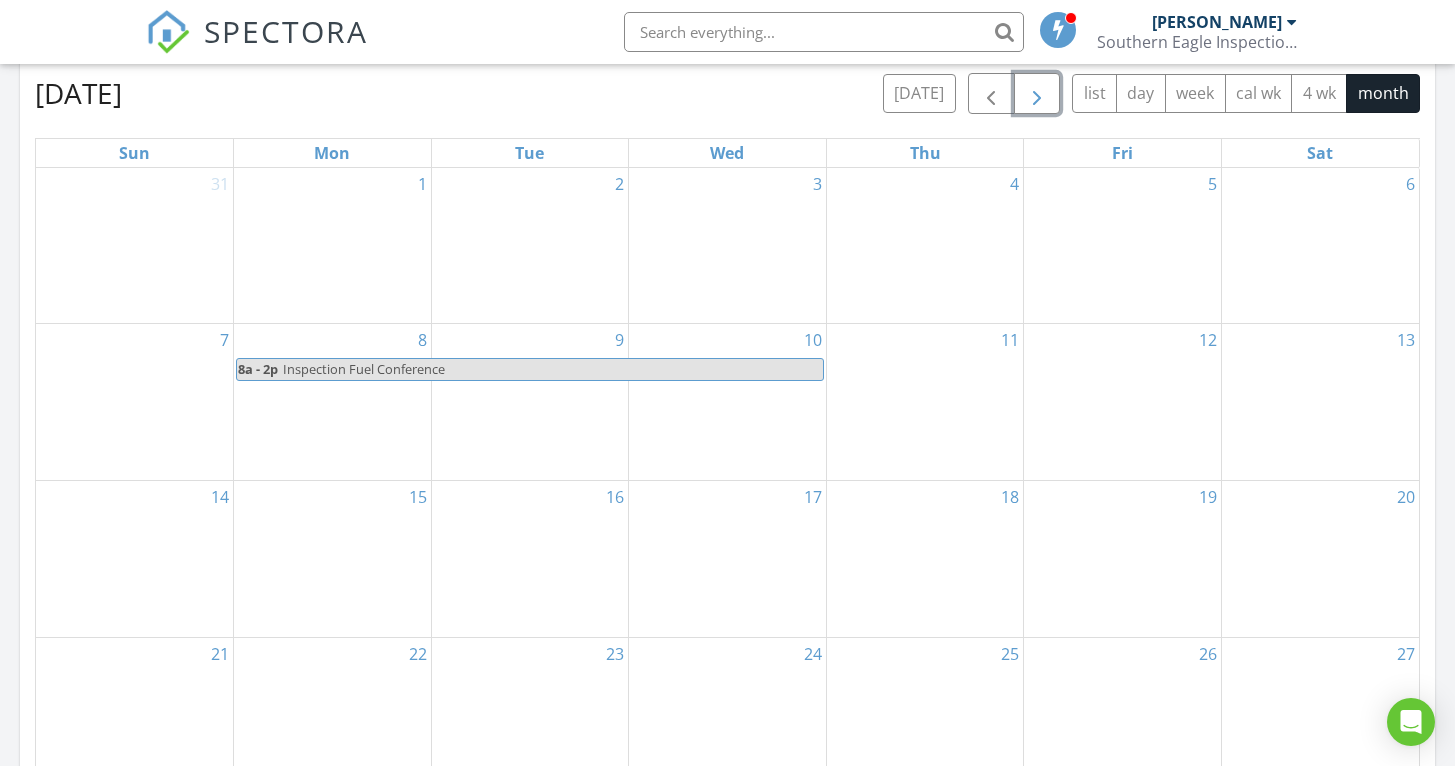 click at bounding box center (1037, 93) 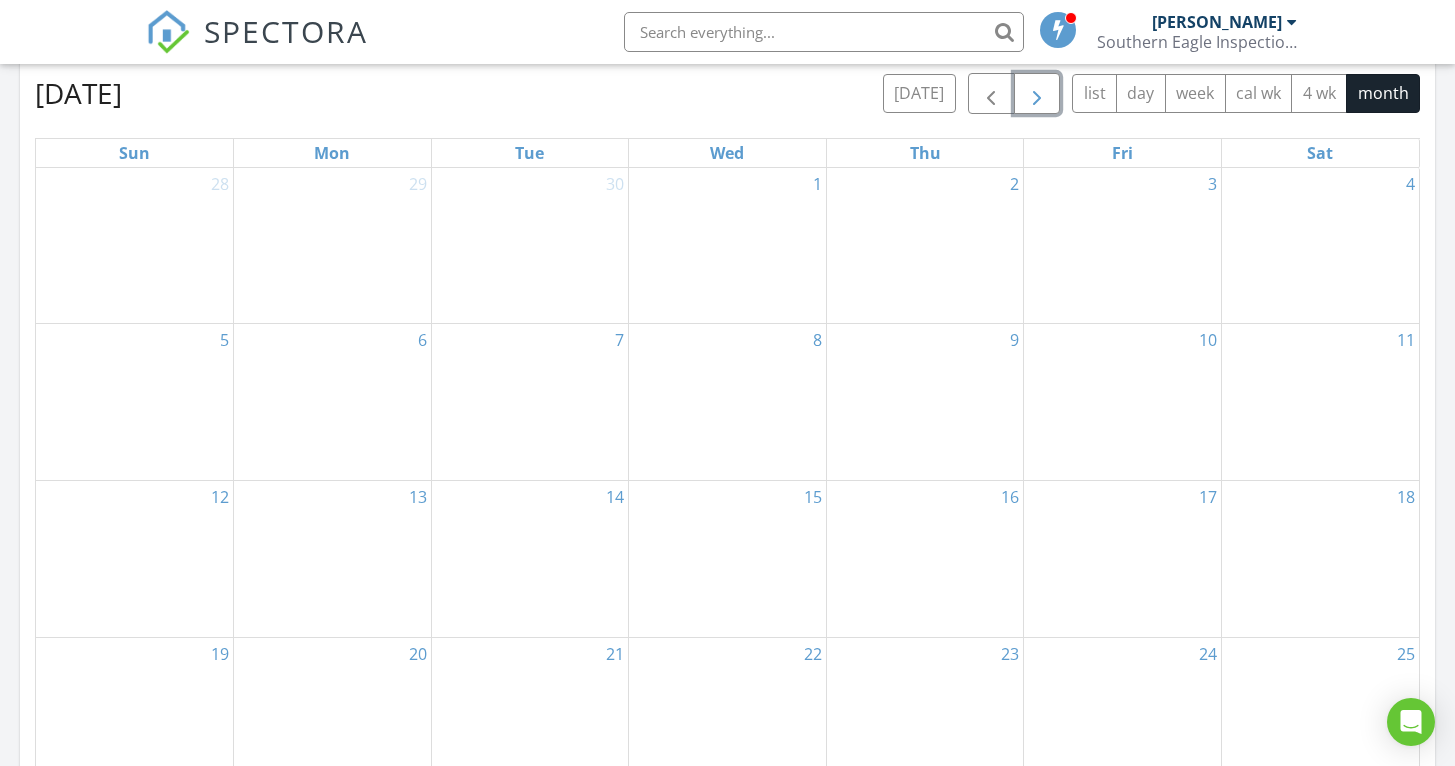 click at bounding box center (1037, 94) 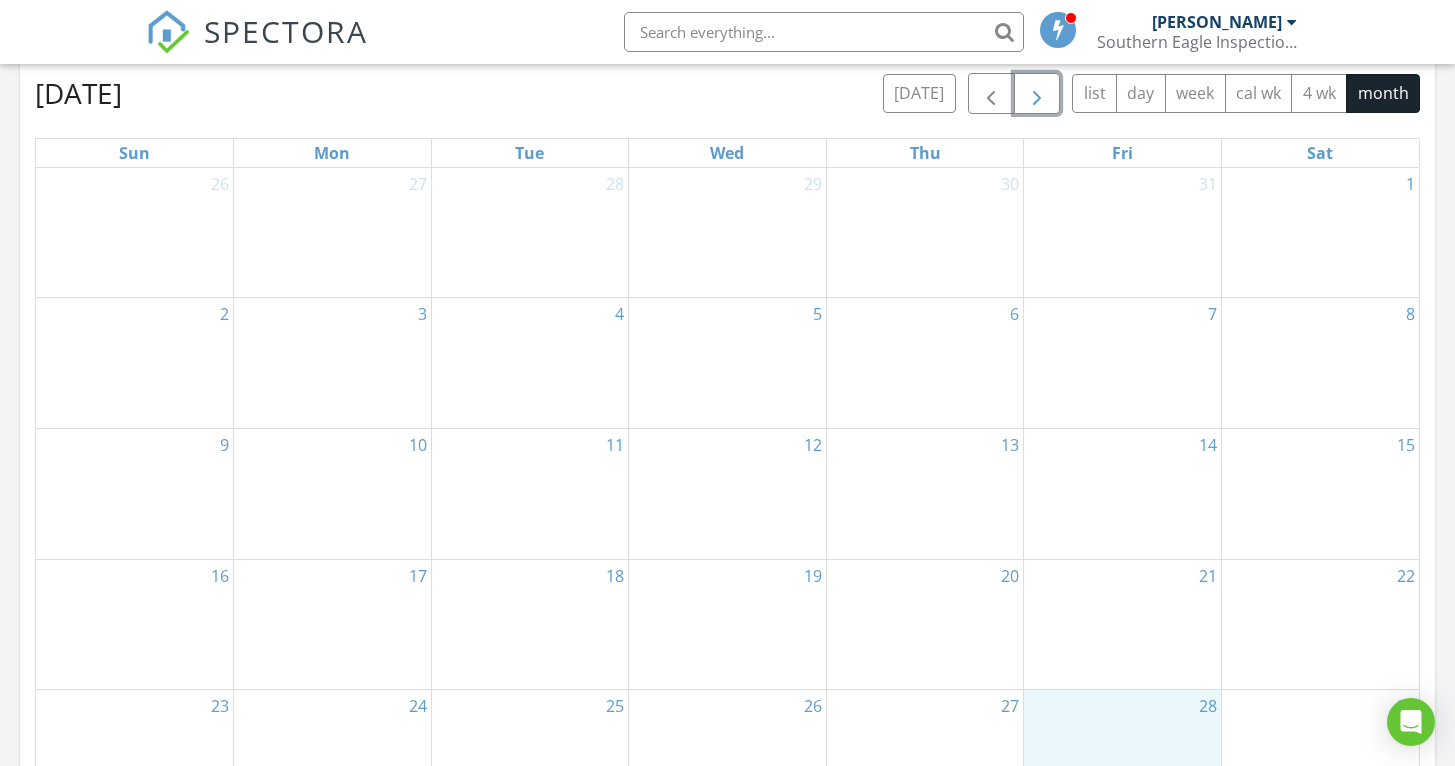 click on "28" at bounding box center (1122, 755) 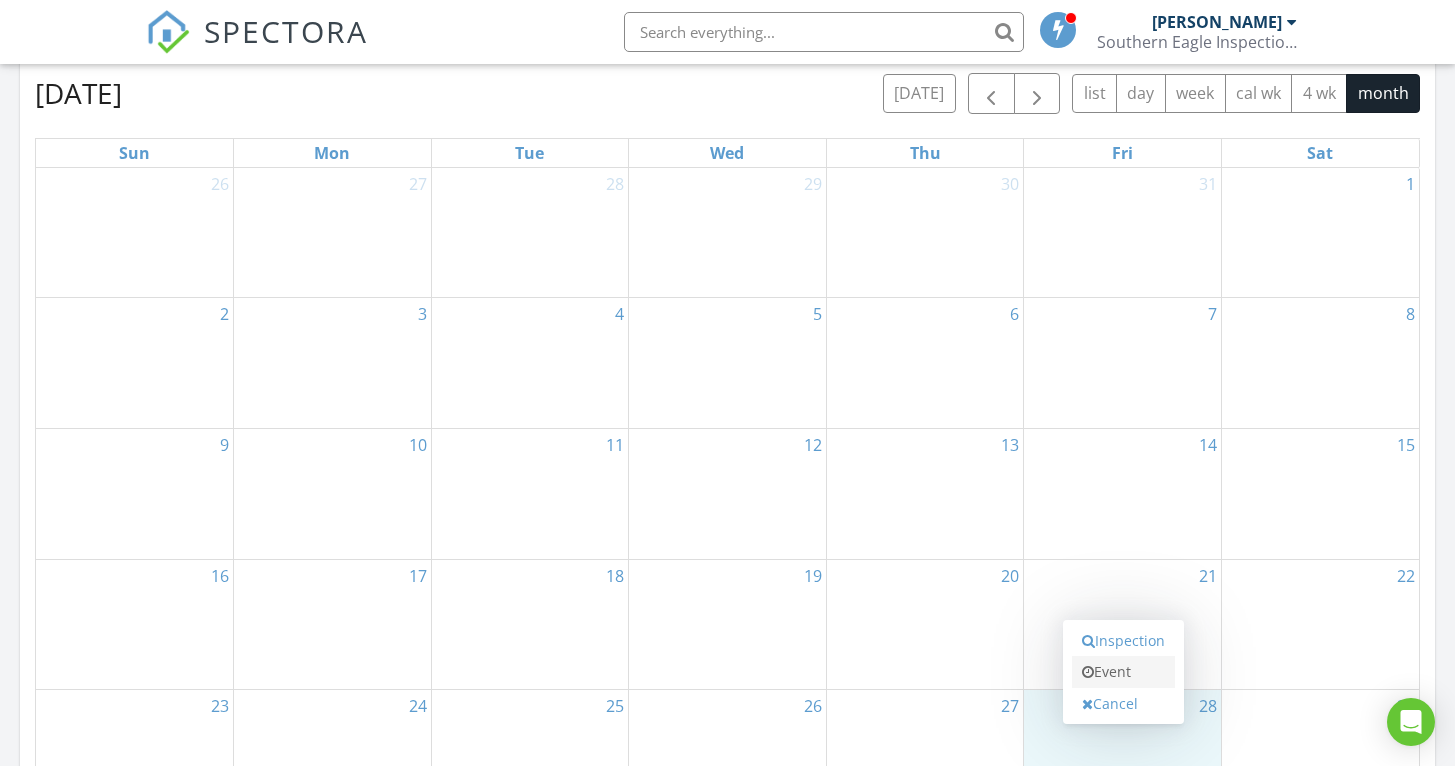 click on "Event" at bounding box center [1123, 672] 